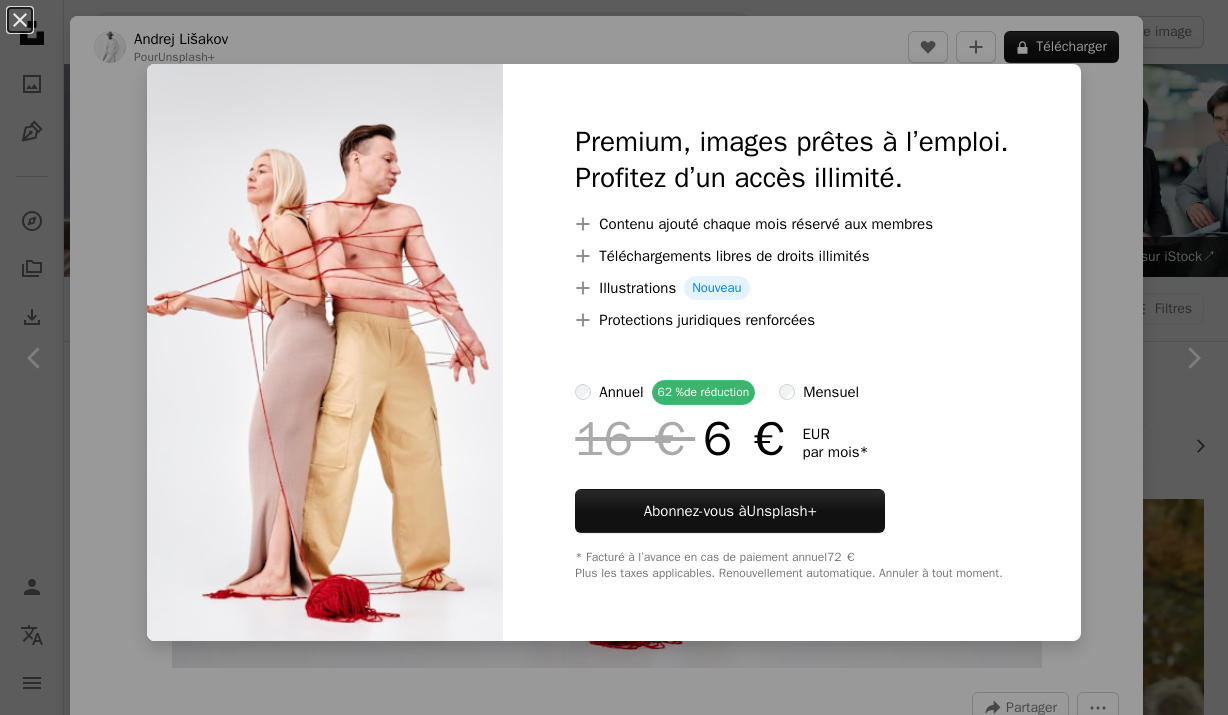 scroll, scrollTop: 7139, scrollLeft: 0, axis: vertical 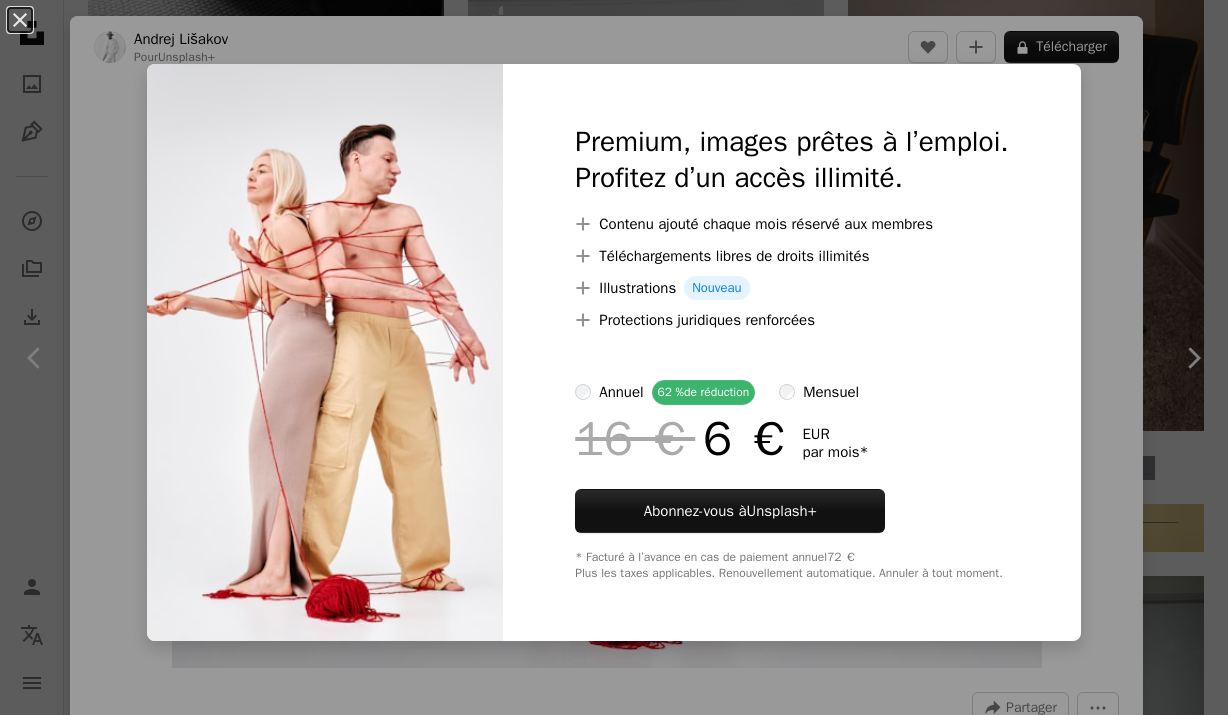 click on "An X shape Premium, images prêtes à l’emploi. Profitez d’un accès illimité. A plus sign Contenu ajouté chaque mois réservé aux membres A plus sign Téléchargements libres de droits illimités A plus sign Illustrations  Nouveau A plus sign Protections juridiques renforcées annuel 62 %  de réduction mensuel 16 €   6 € EUR par mois * Abonnez-vous à  Unsplash+ * Facturé à l’avance en cas de paiement annuel  72 € Plus les taxes applicables. Renouvellement automatique. Annuler à tout moment." at bounding box center (614, 357) 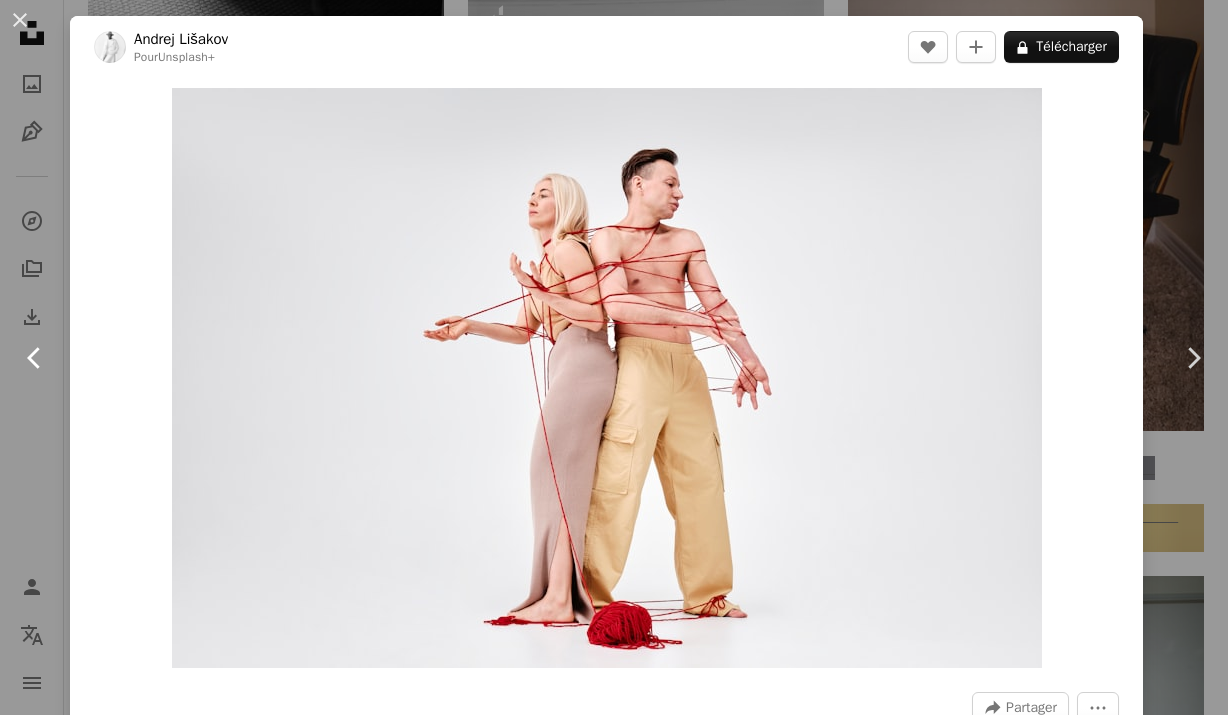click on "Chevron left" 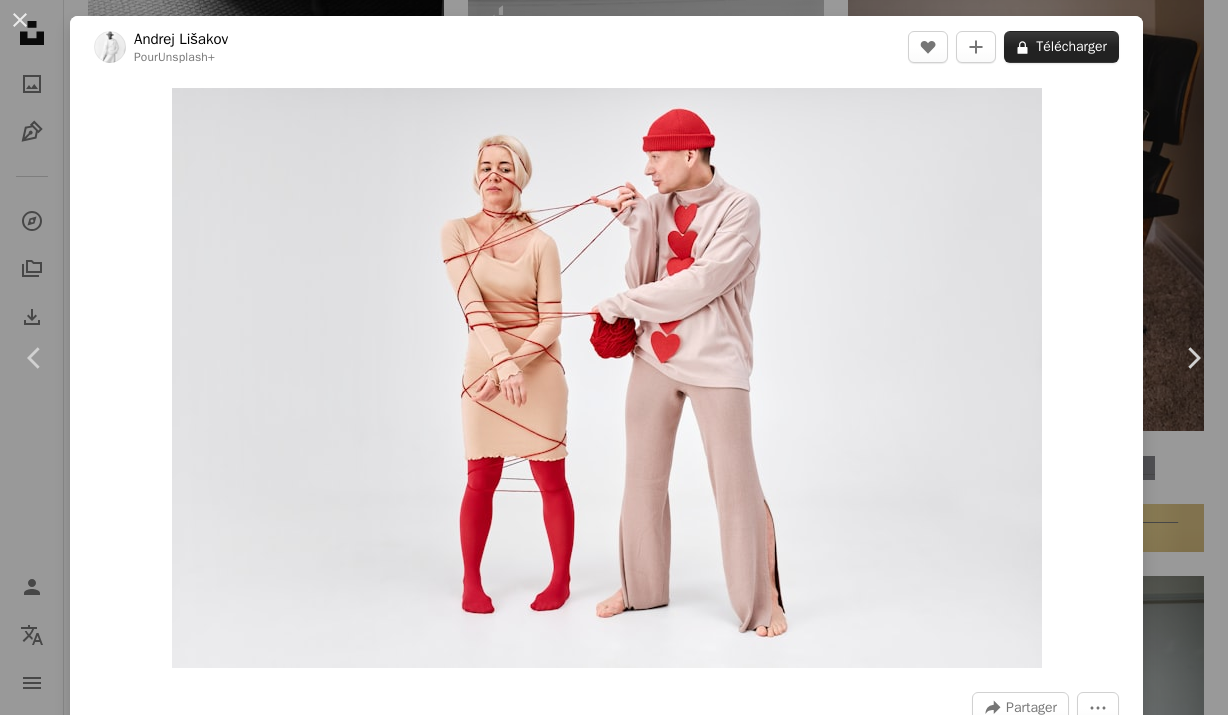 click on "A lock Télécharger" at bounding box center [1061, 47] 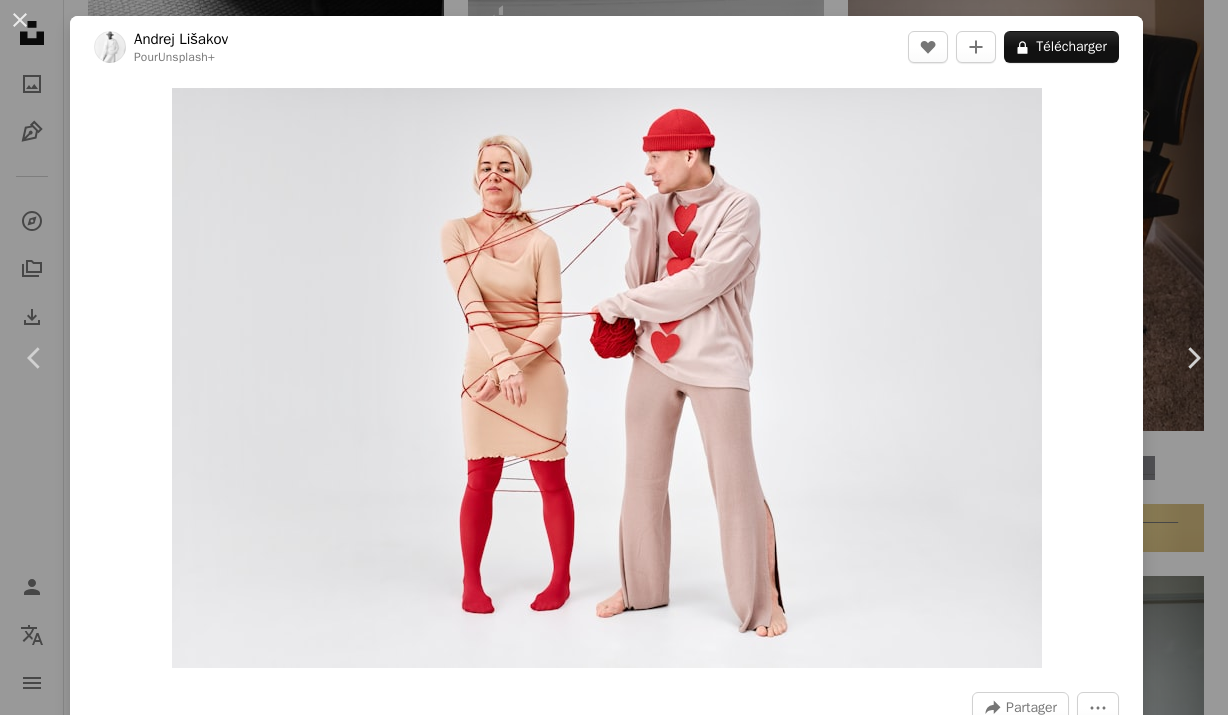 click on "An X shape" at bounding box center (20, 20) 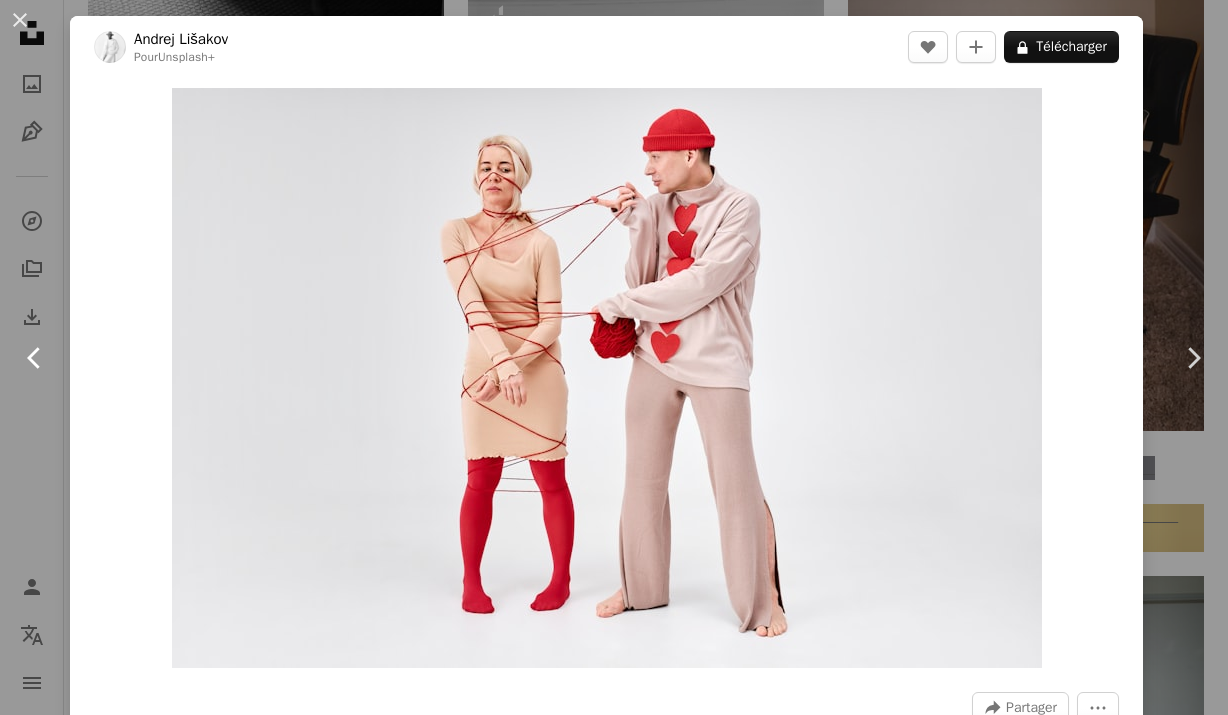 click on "Chevron left" 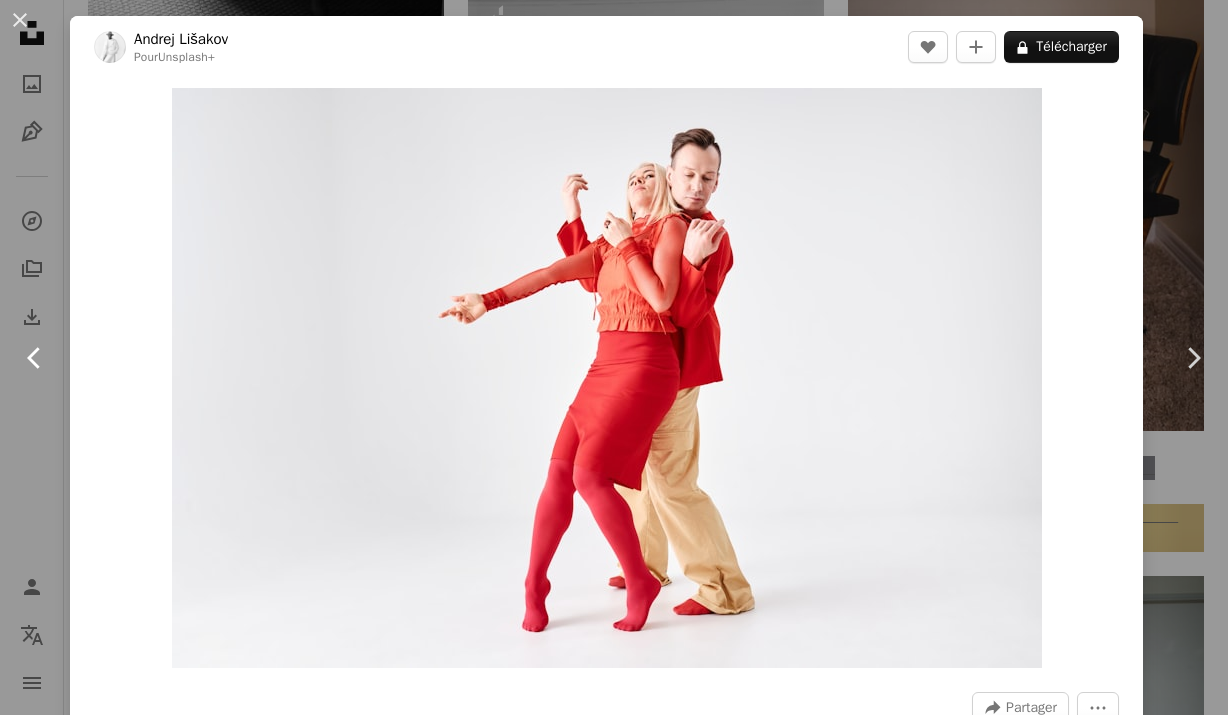 click on "Chevron left" 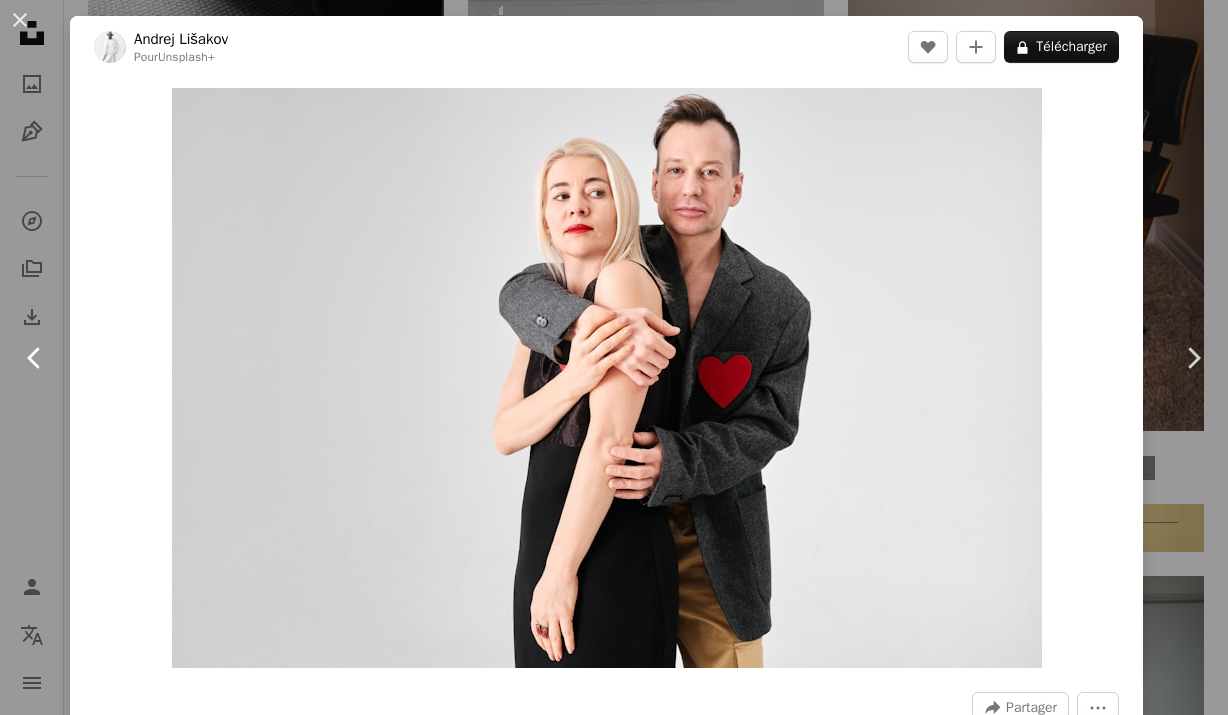 click on "Chevron left" 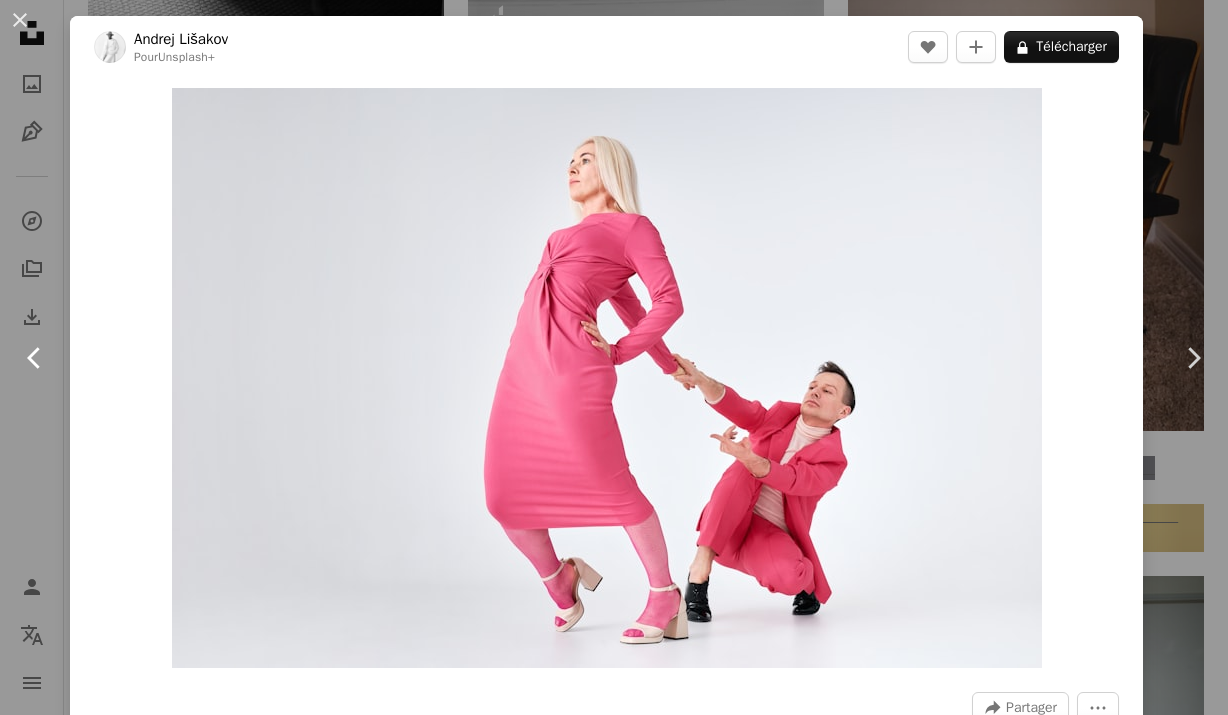 click on "Chevron left" 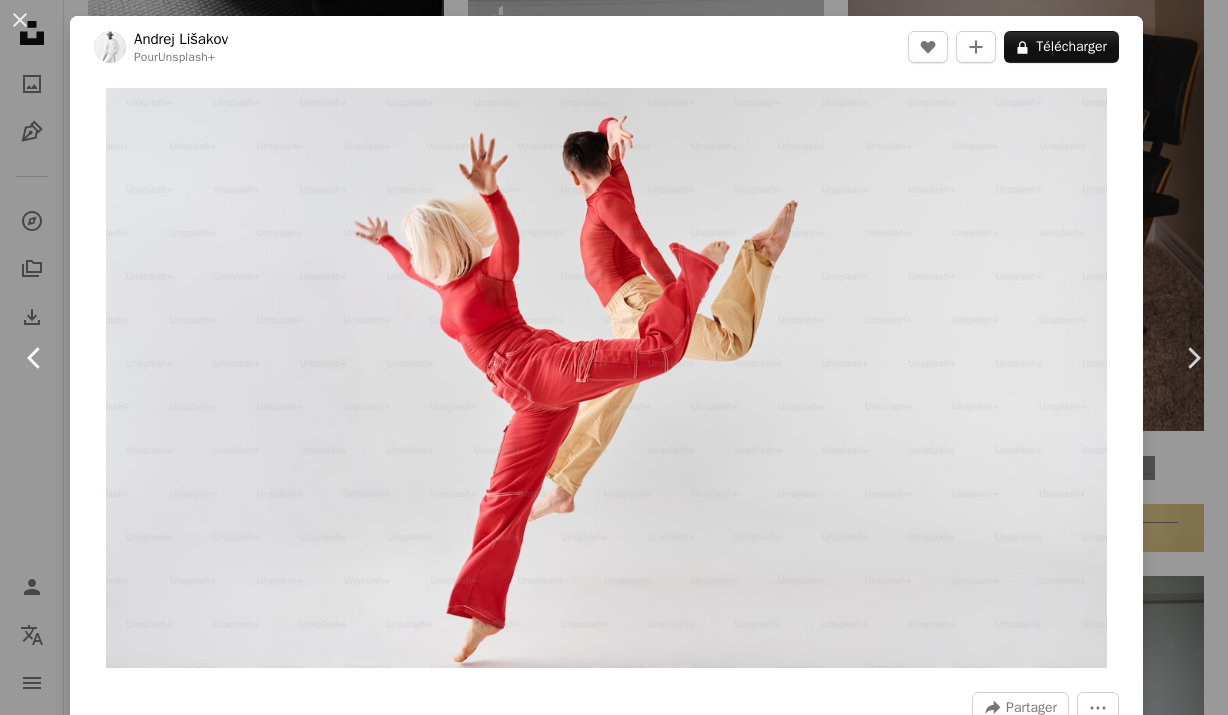 click on "Chevron left" 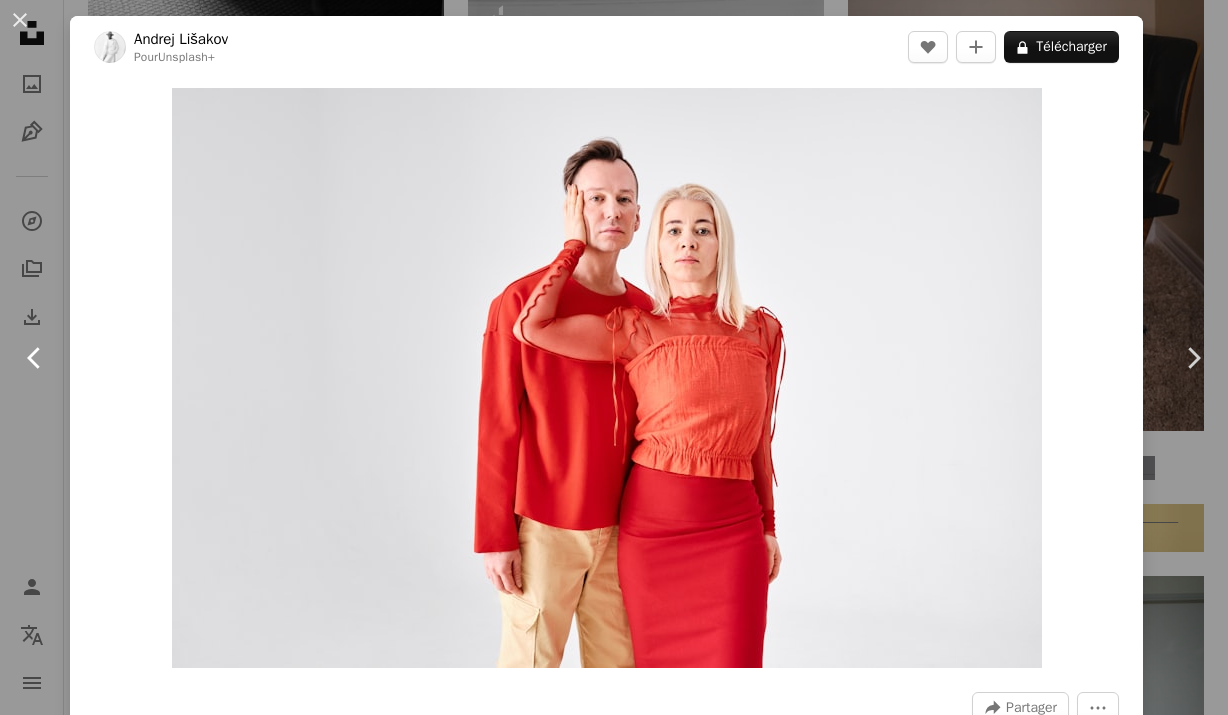 click on "Chevron left" 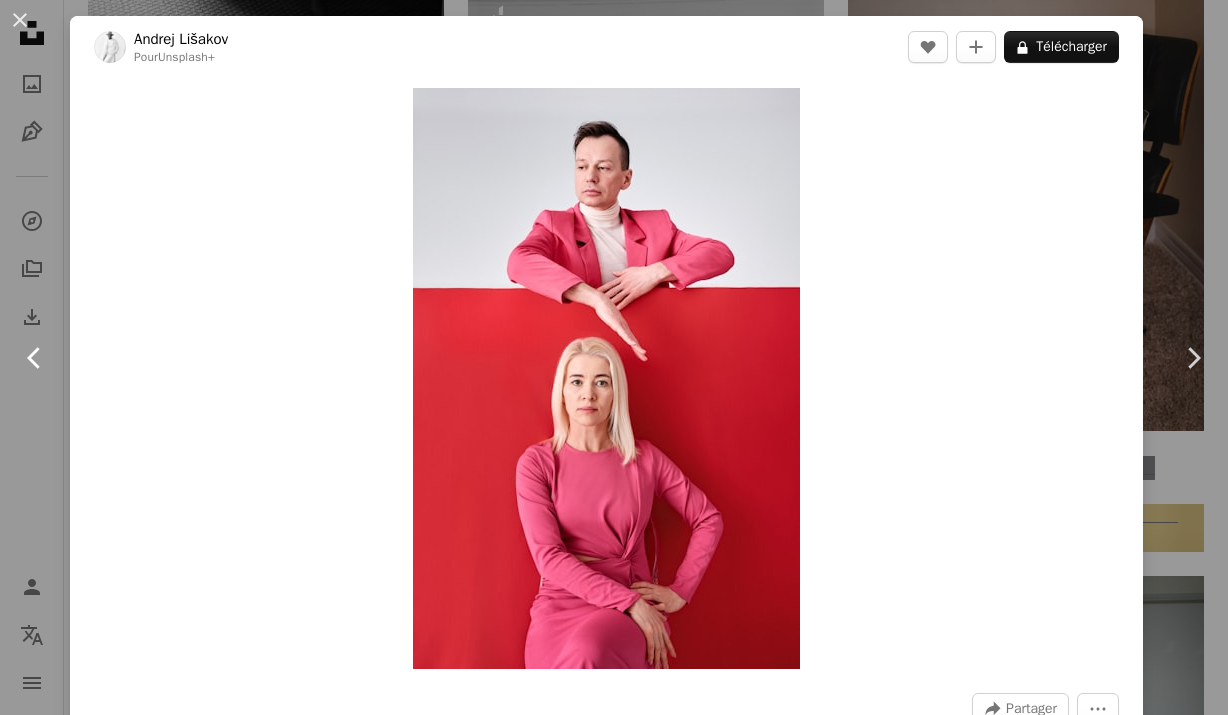 click on "Chevron left" 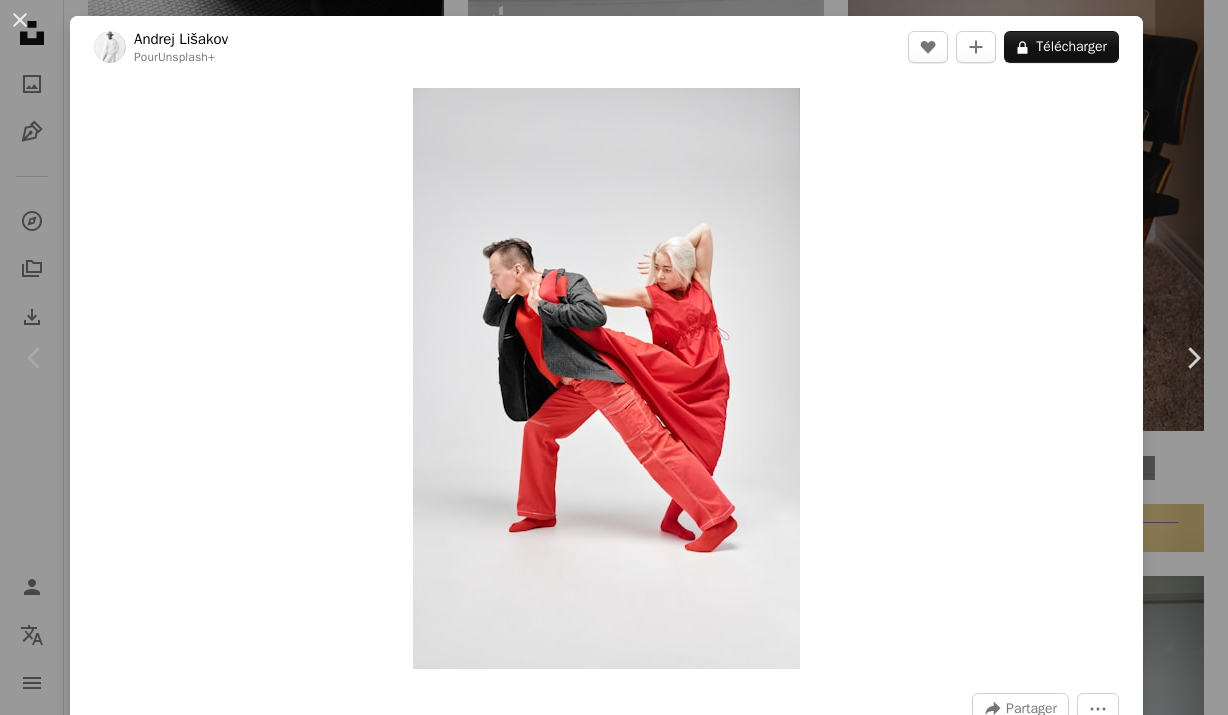 click on "Chevron left" 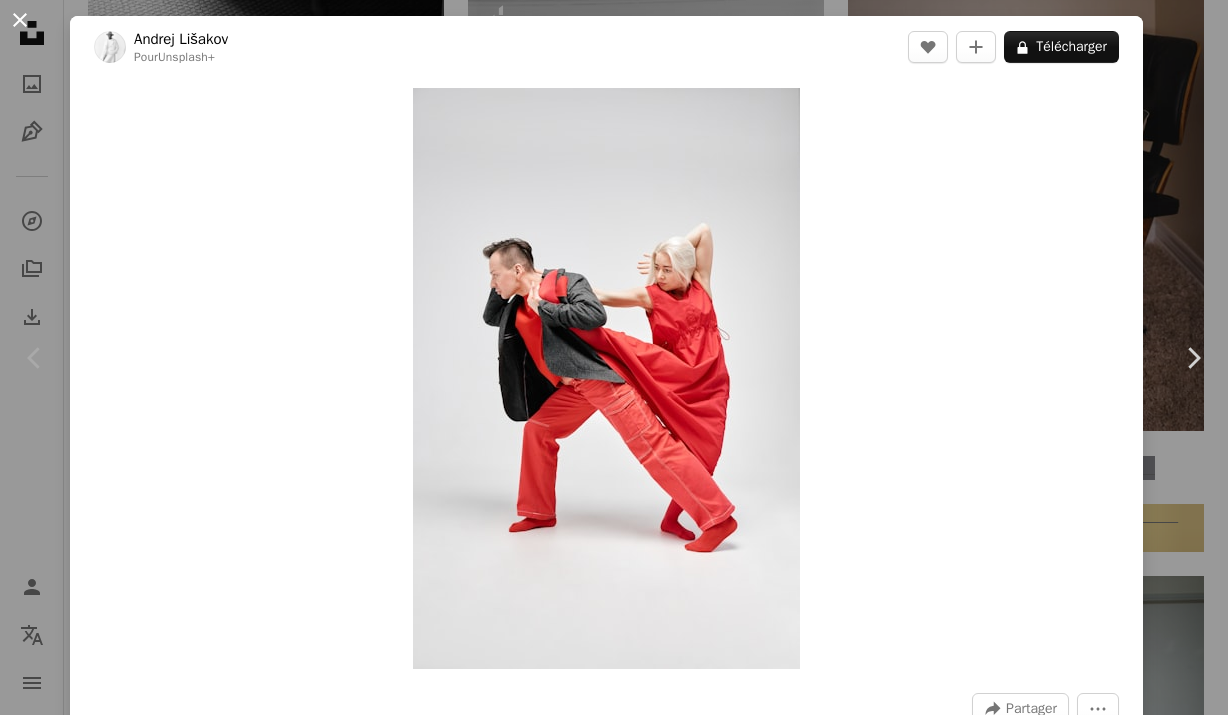 click on "An X shape" at bounding box center [20, 20] 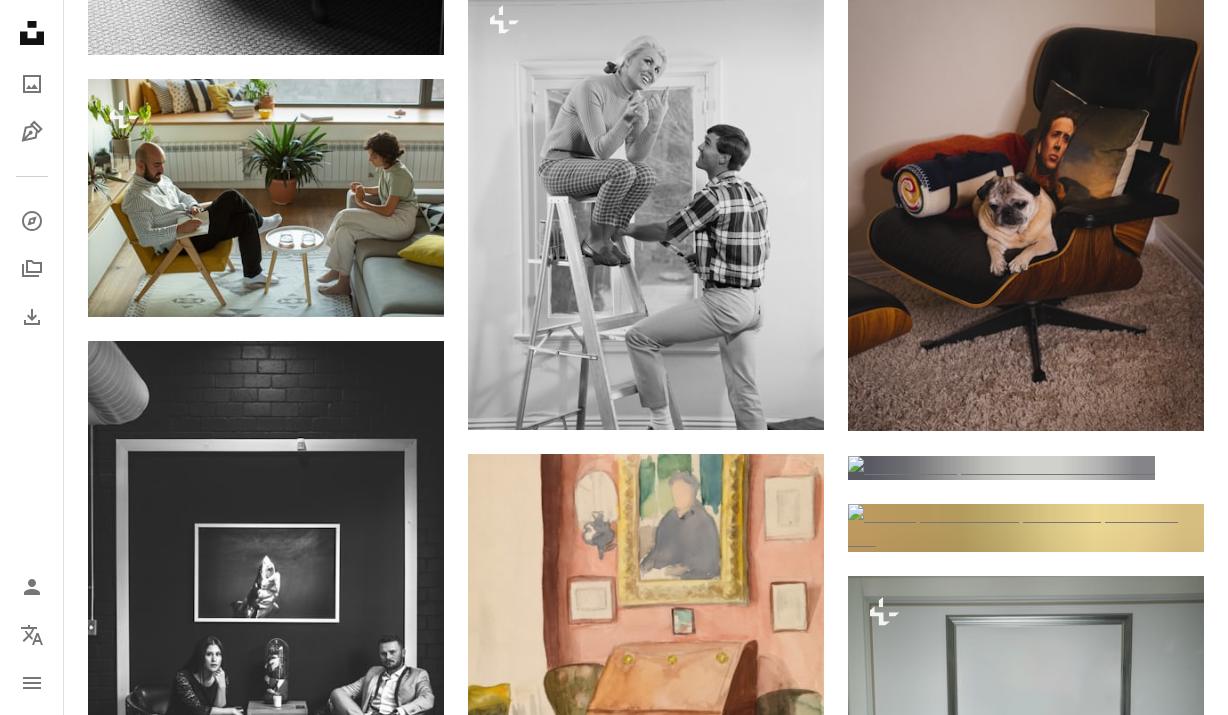 click on "A lock Télécharger" at bounding box center (367, -1095) 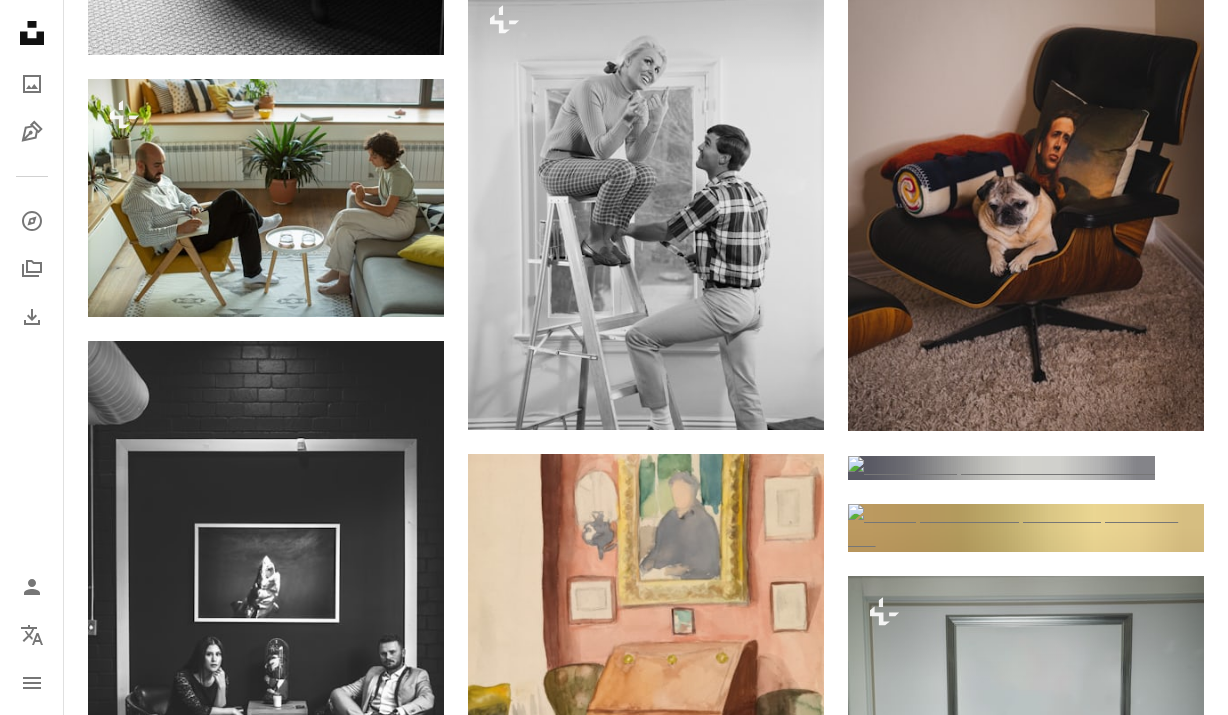 click on "An X shape" at bounding box center (20, 20) 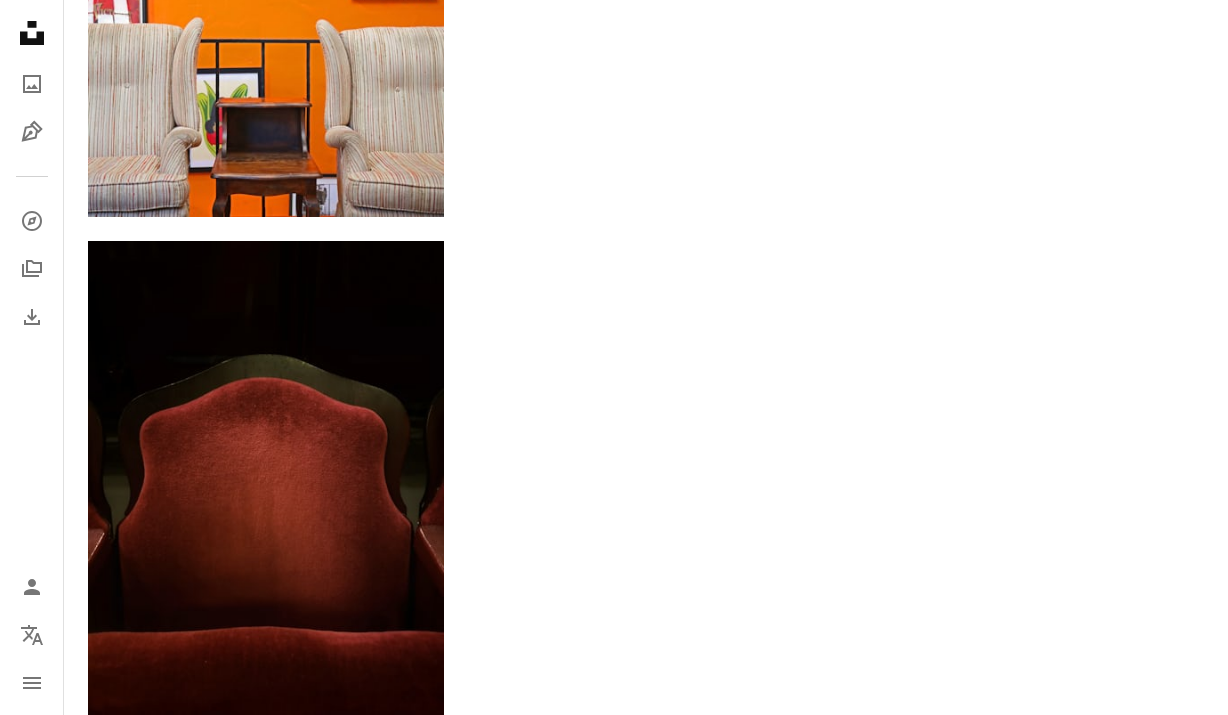 scroll, scrollTop: 9531, scrollLeft: 0, axis: vertical 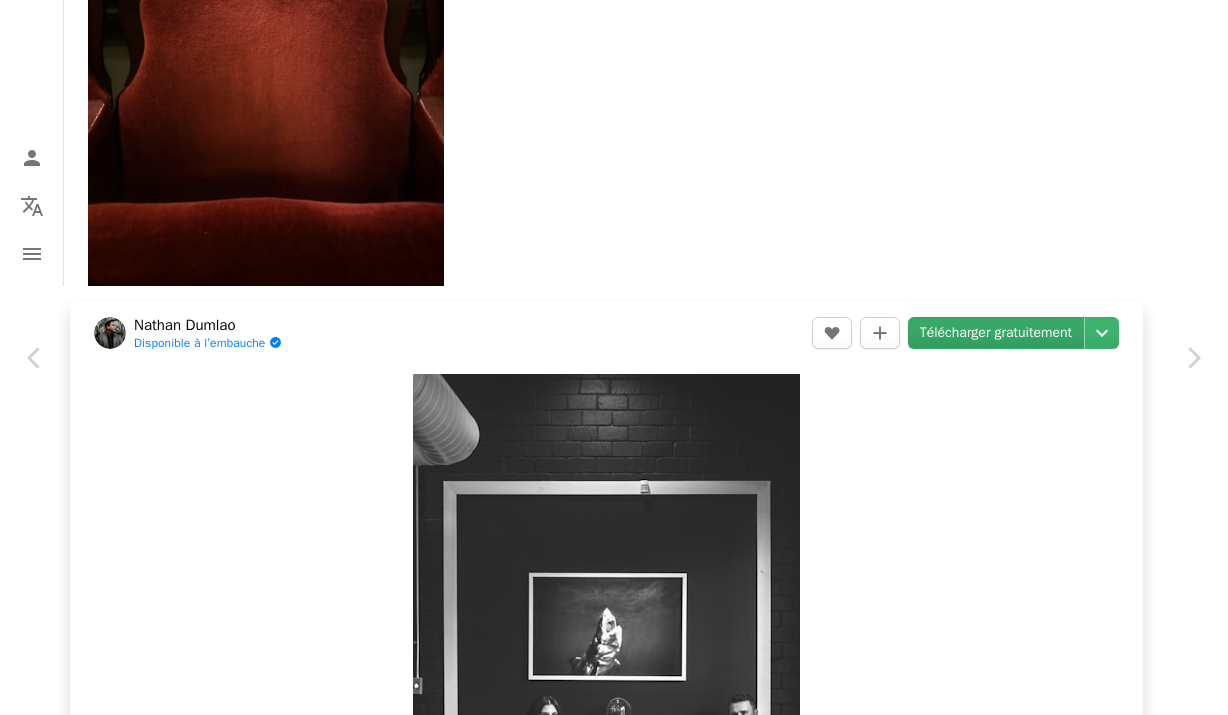 click on "Télécharger gratuitement" at bounding box center [996, 333] 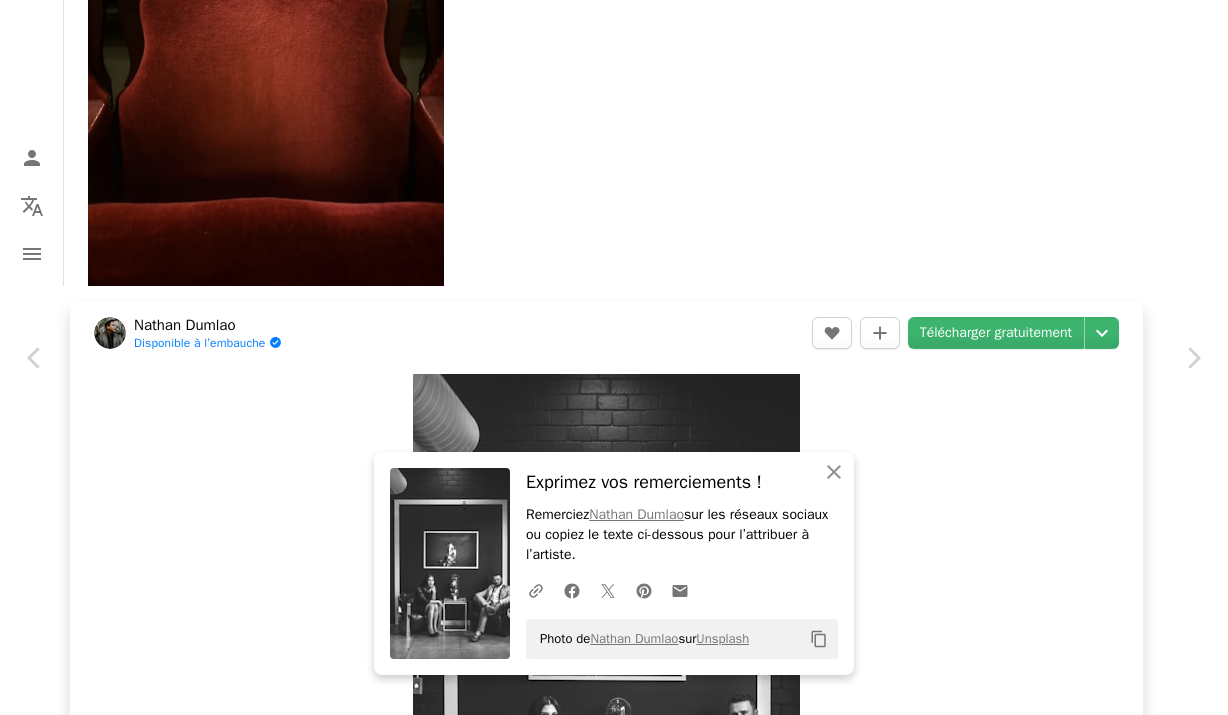 click on "Zoom in" at bounding box center (606, 664) 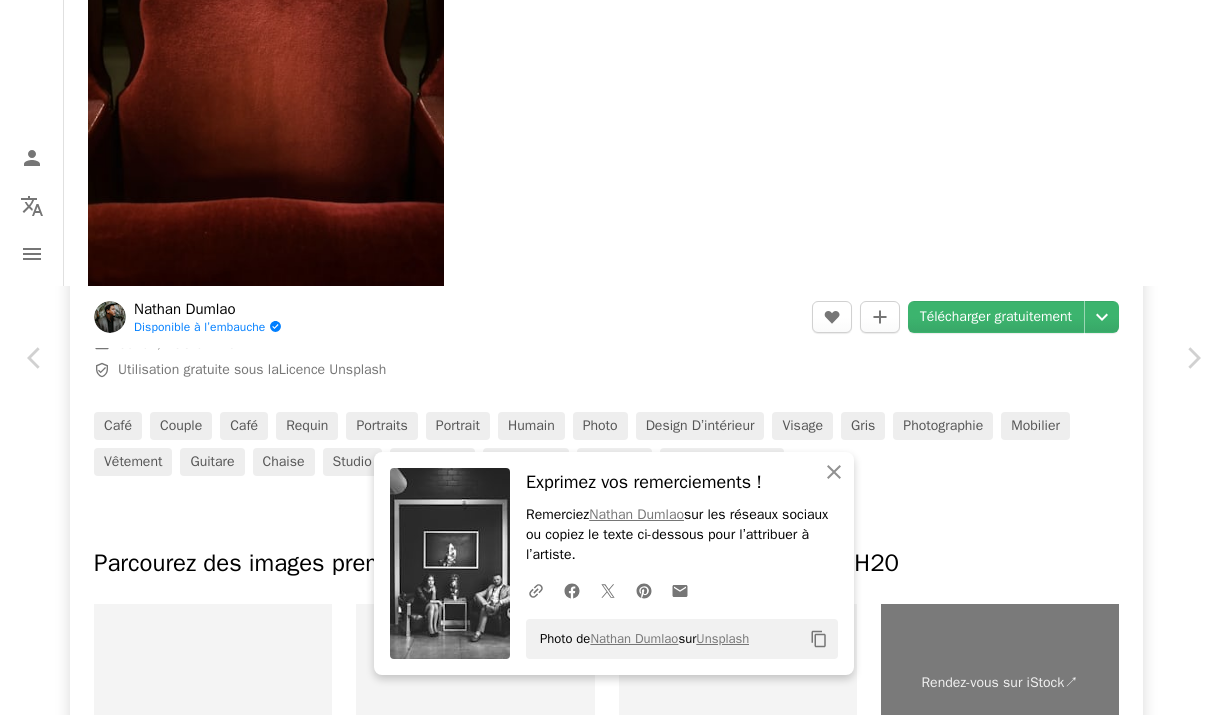 scroll, scrollTop: 766, scrollLeft: 0, axis: vertical 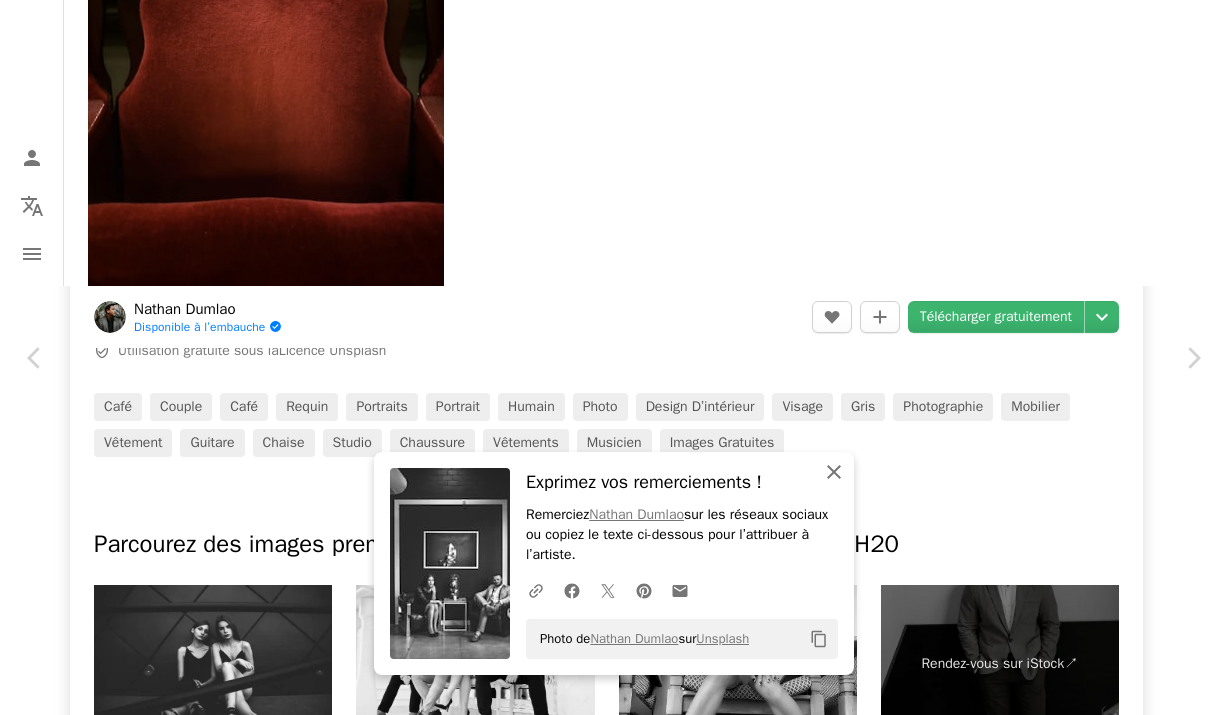 click on "An X shape" 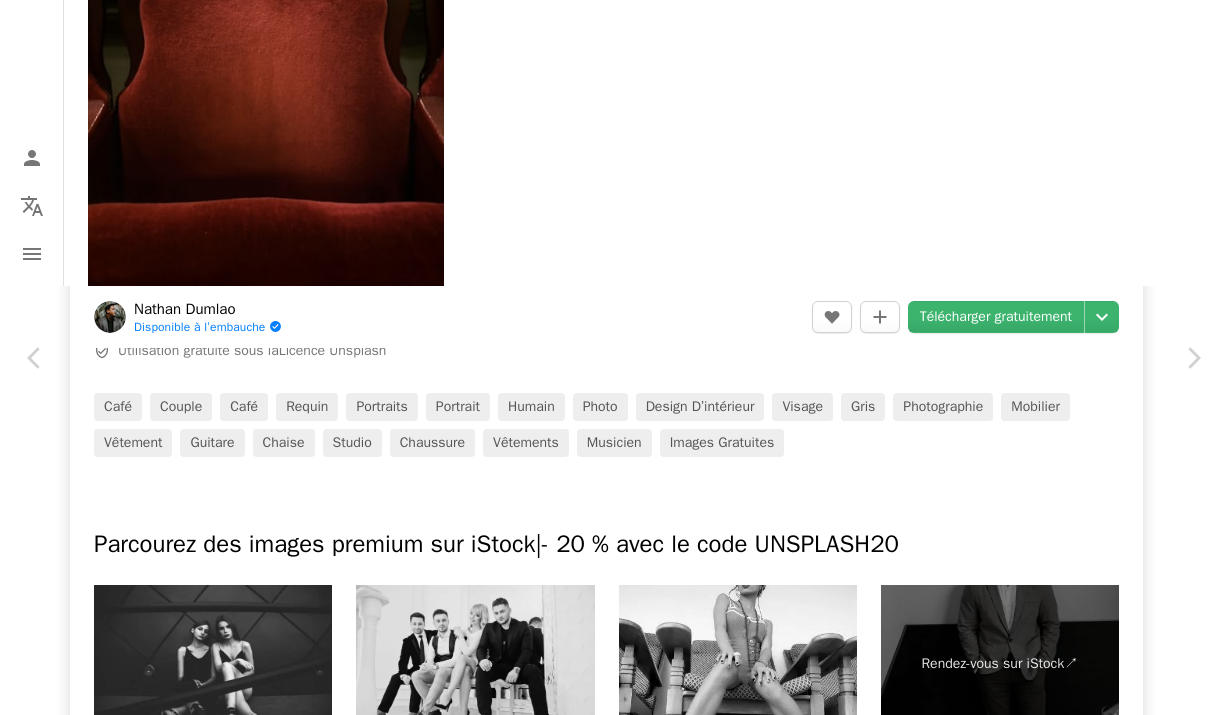 click at bounding box center (475, 664) 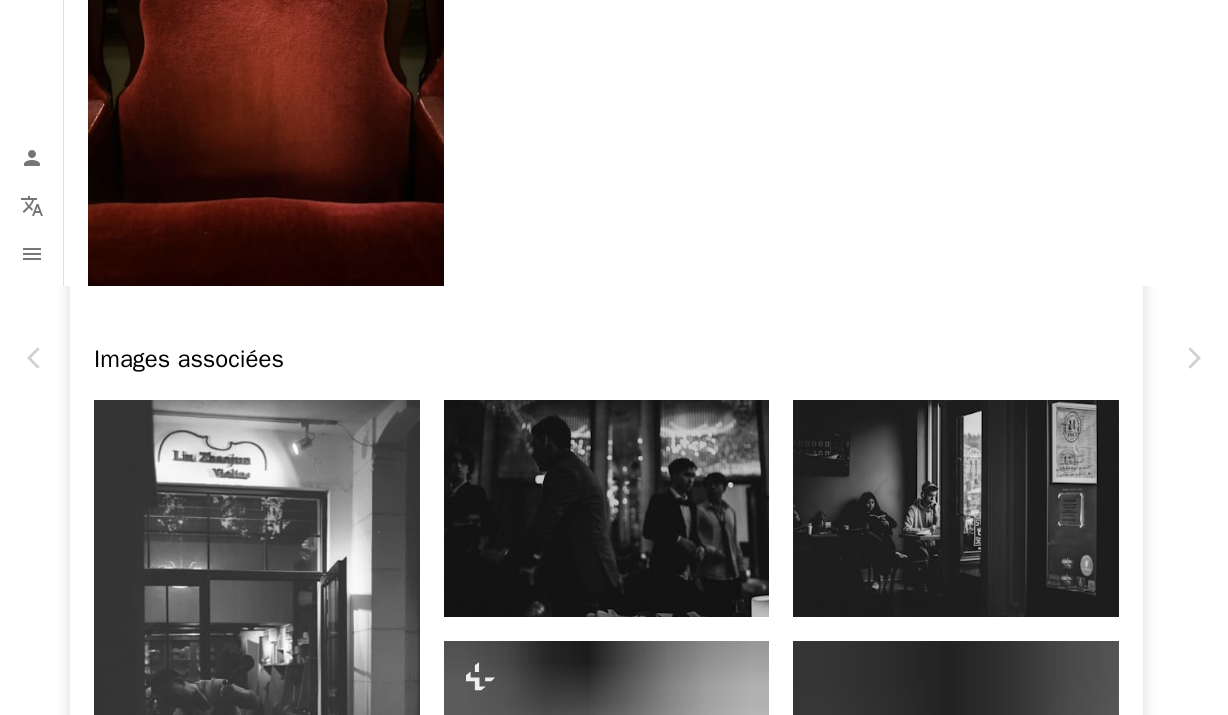 scroll, scrollTop: 1249, scrollLeft: 0, axis: vertical 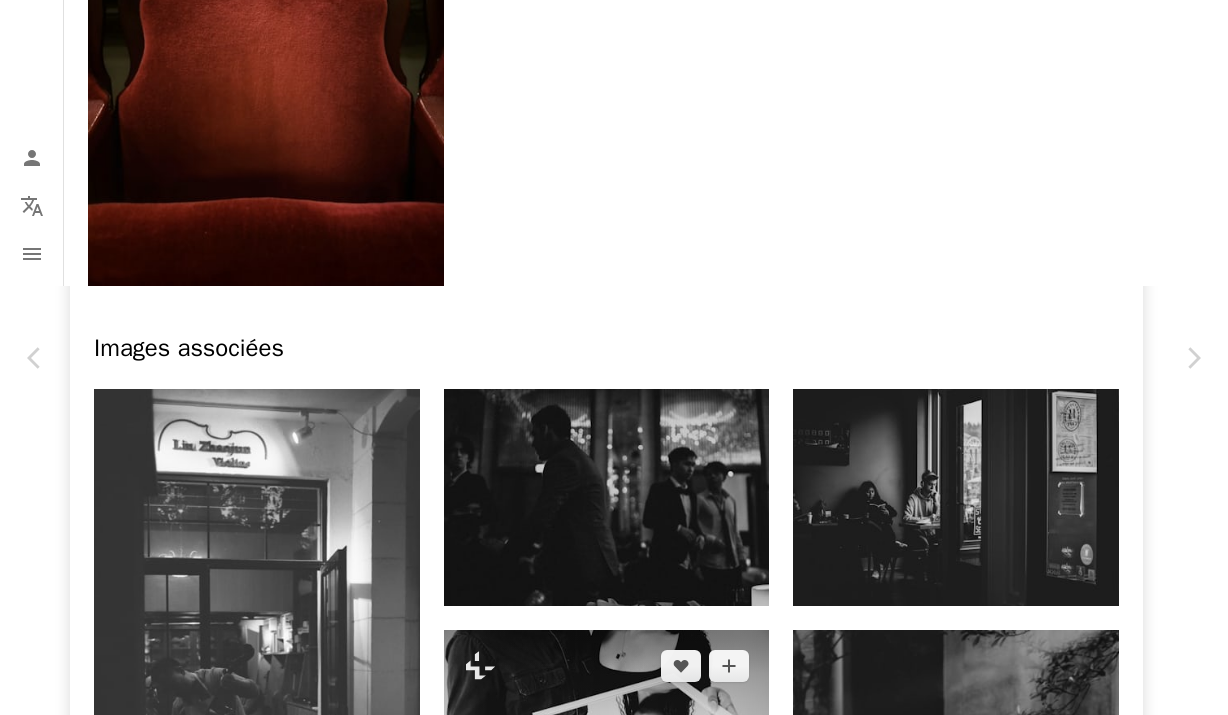 click at bounding box center [607, 738] 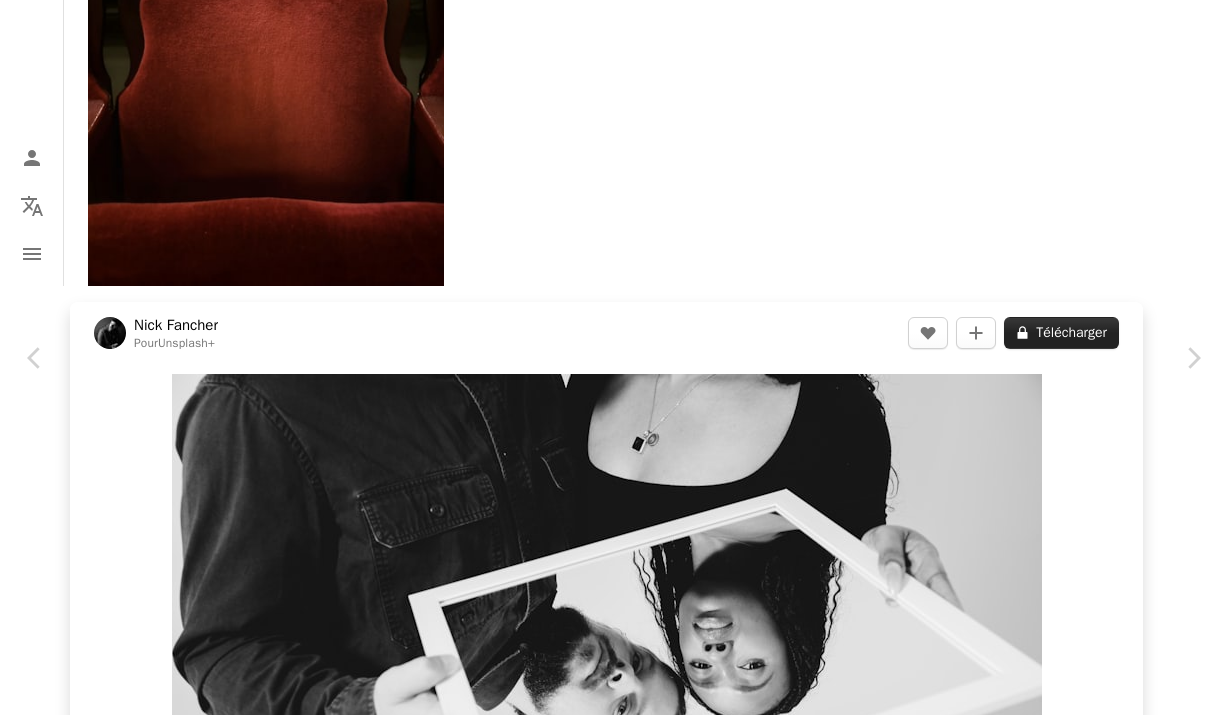 click on "A lock Télécharger" at bounding box center [1061, 333] 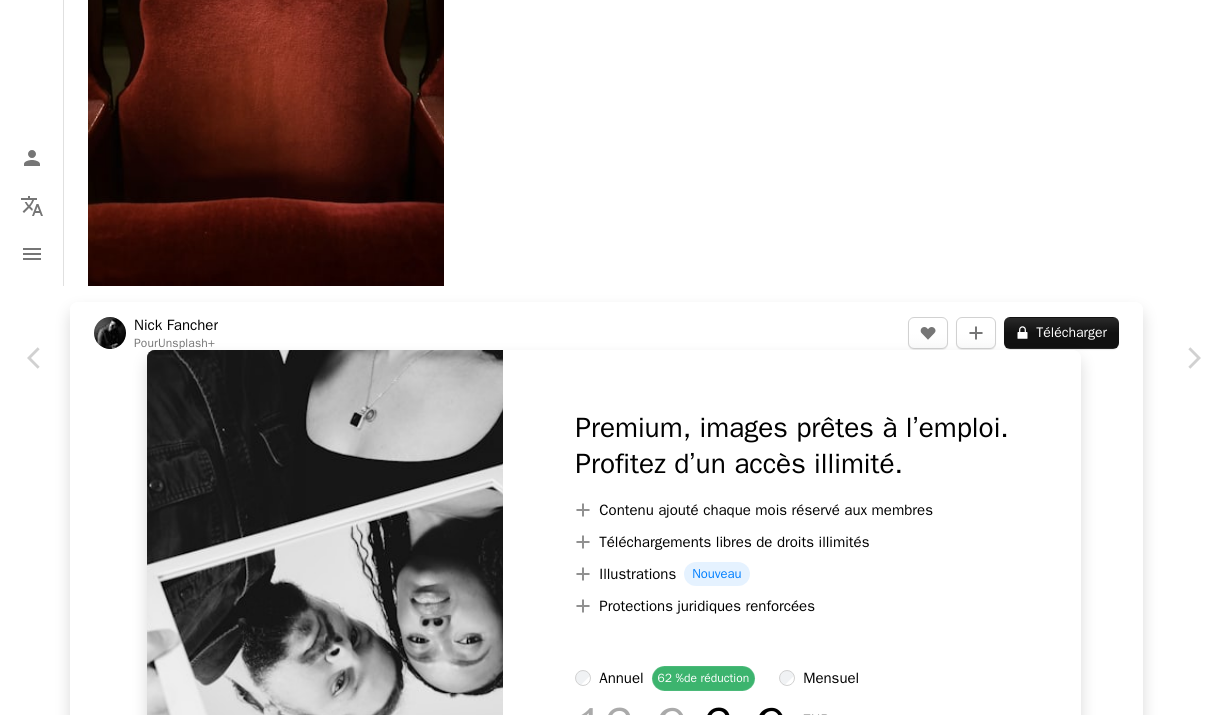 click on "An X shape" at bounding box center [20, 20] 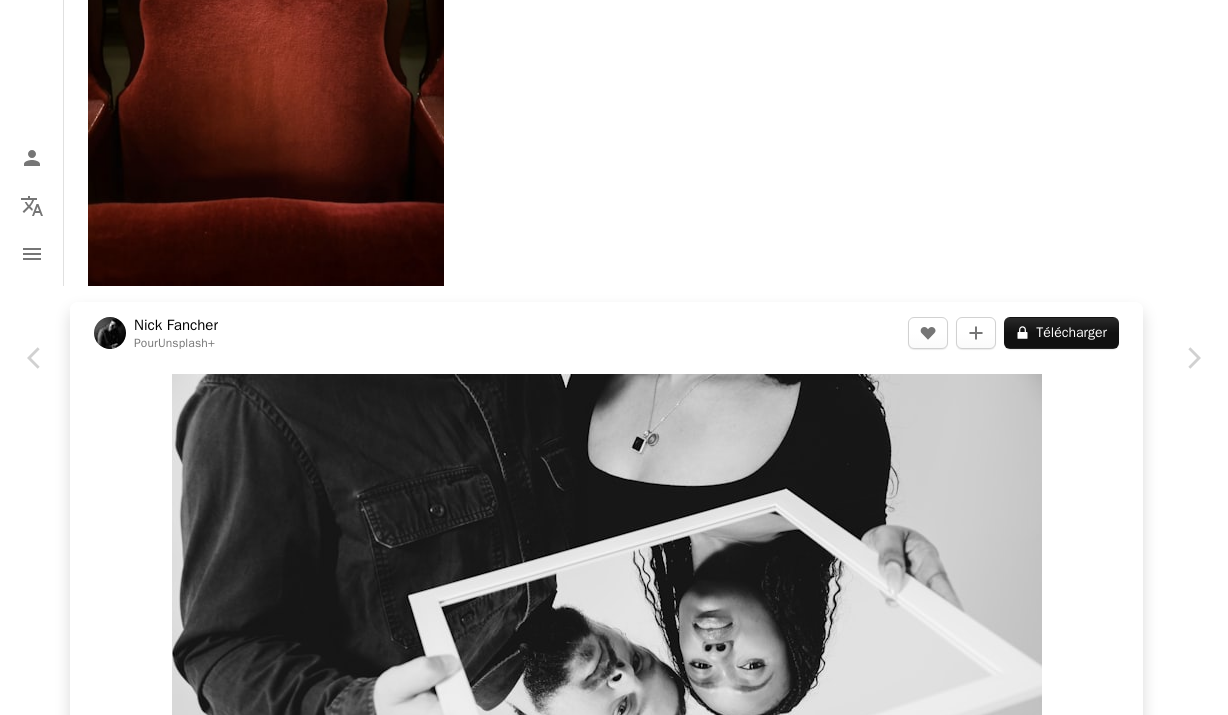 click on "An X shape" at bounding box center [20, 20] 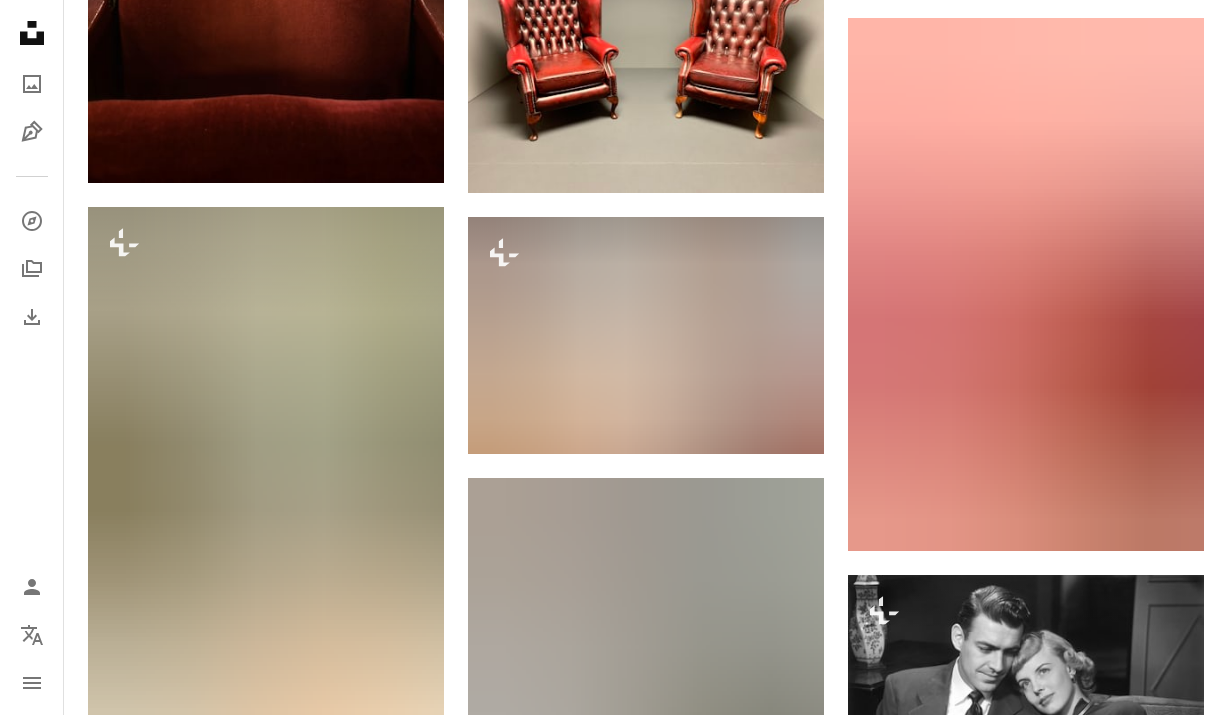 scroll, scrollTop: 9631, scrollLeft: 0, axis: vertical 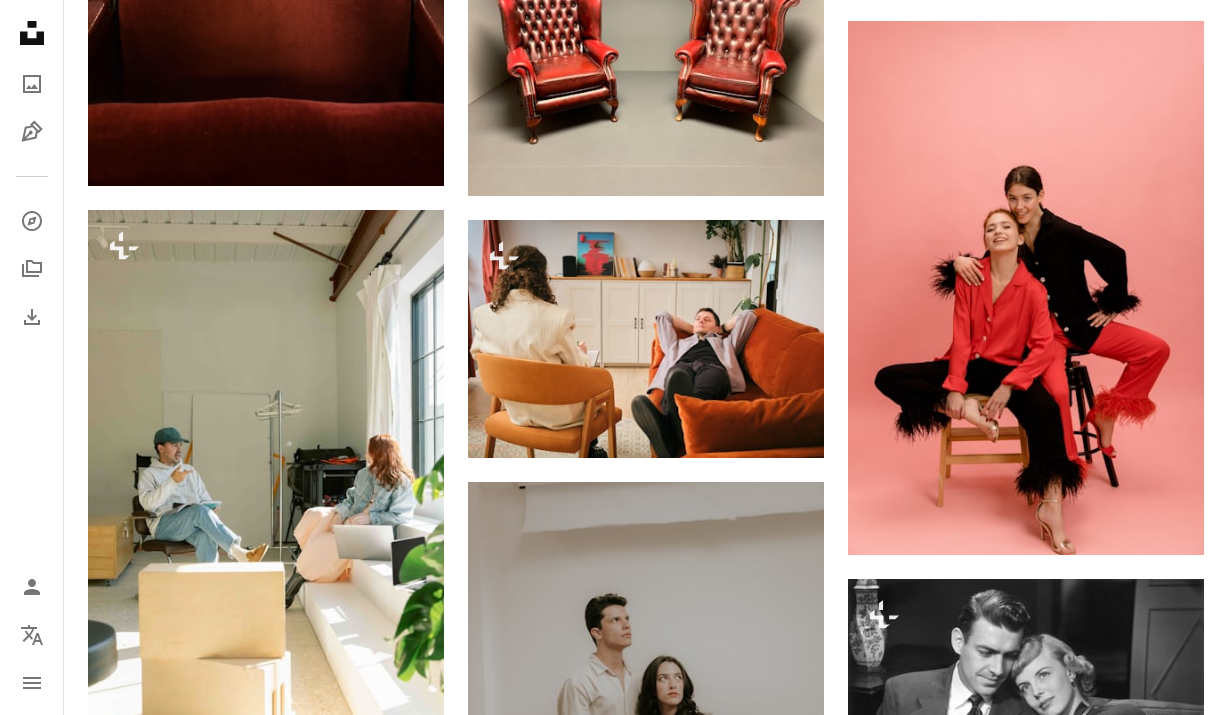click at bounding box center (266, -1884) 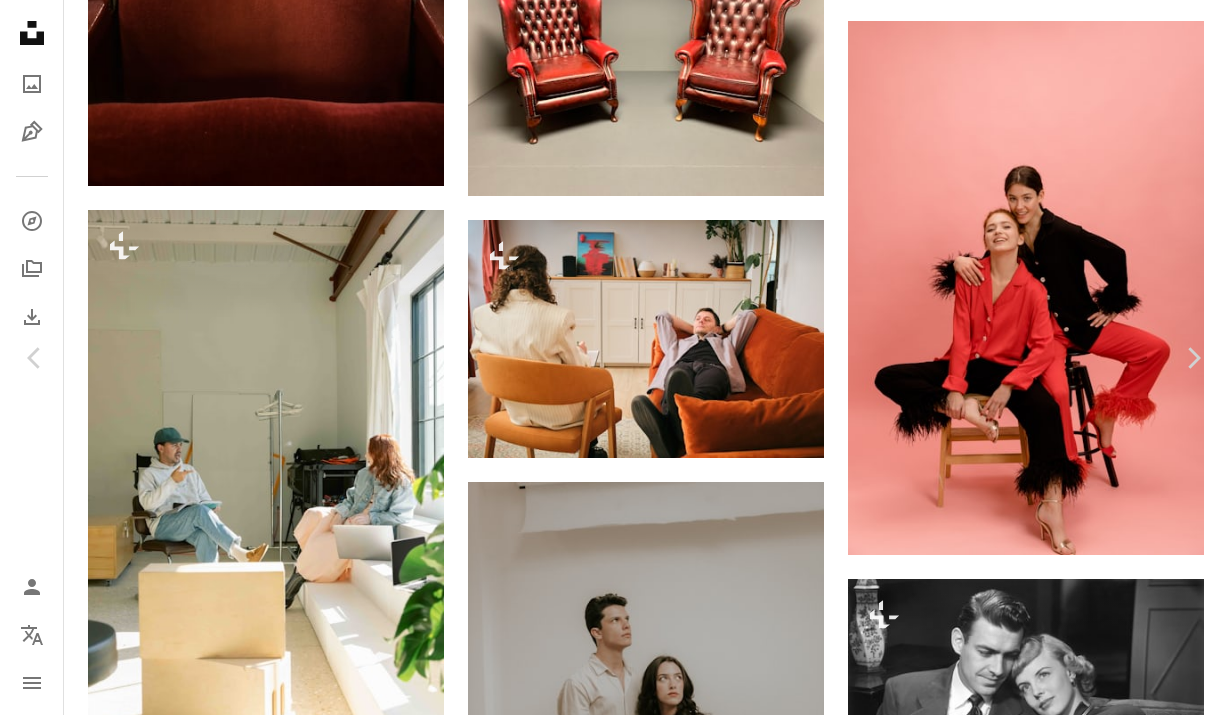 scroll, scrollTop: 1595, scrollLeft: 0, axis: vertical 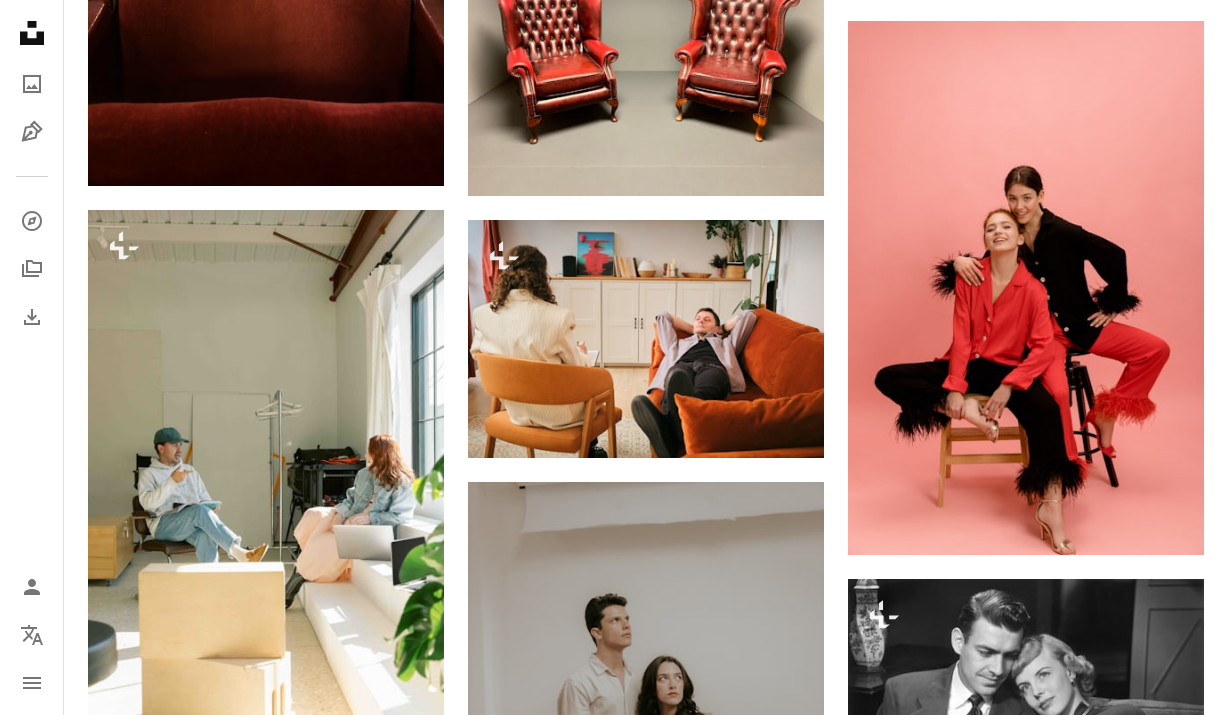 click at bounding box center [266, -1884] 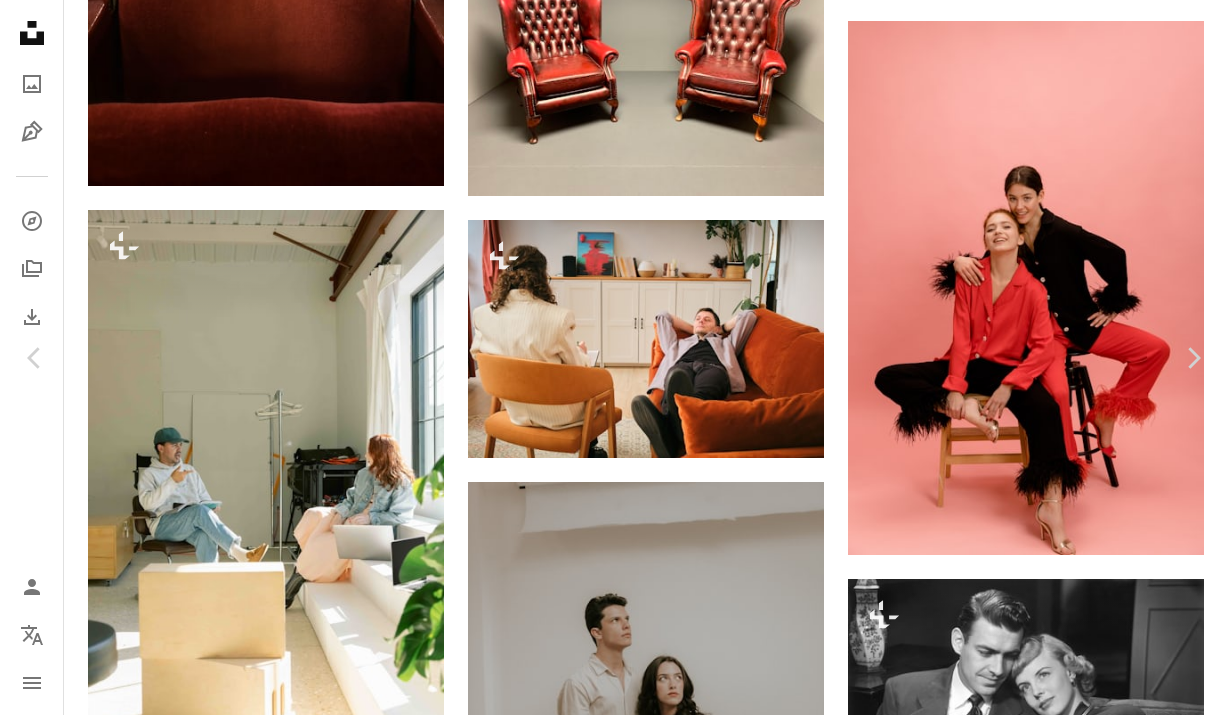 scroll, scrollTop: 5060, scrollLeft: 0, axis: vertical 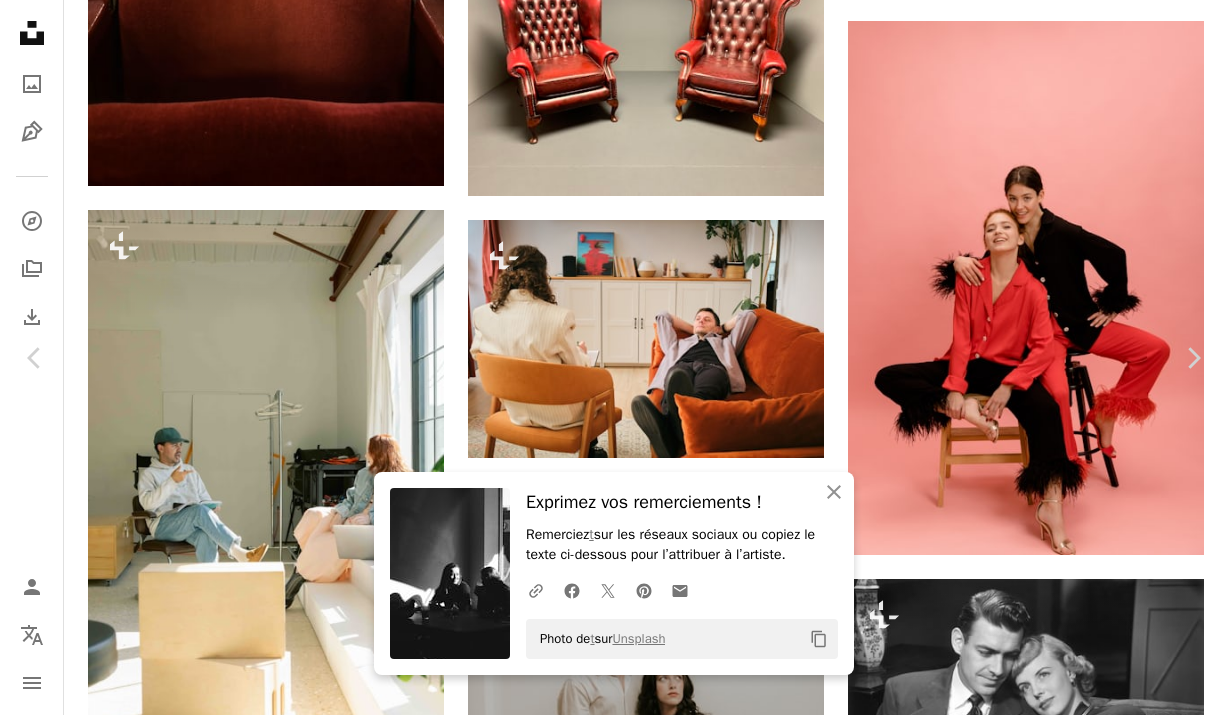 click on "Images associées" at bounding box center [606, 2797] 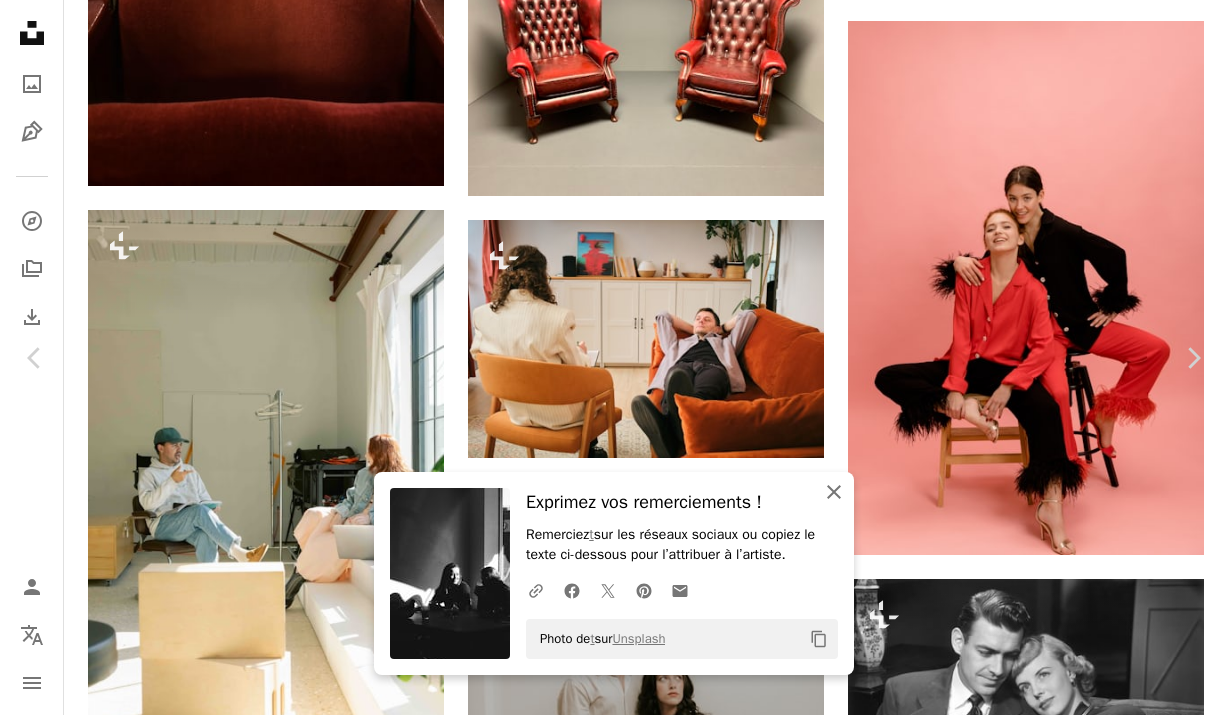 click on "An X shape" 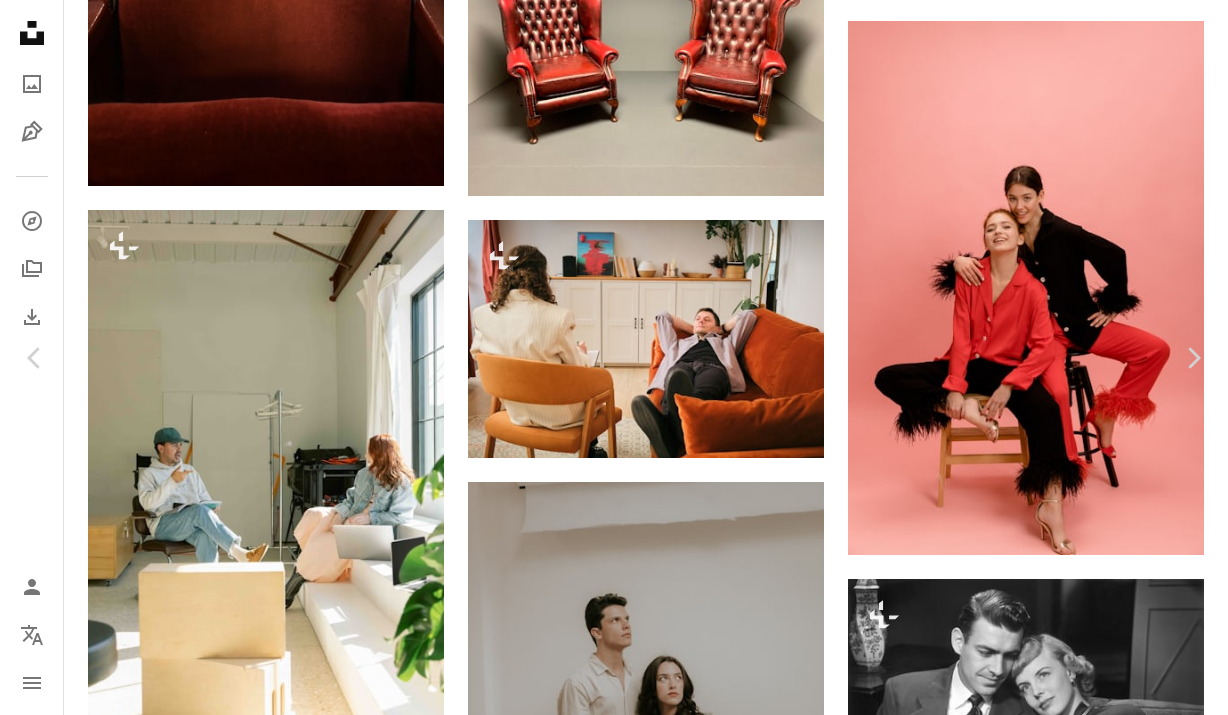 scroll, scrollTop: 0, scrollLeft: 0, axis: both 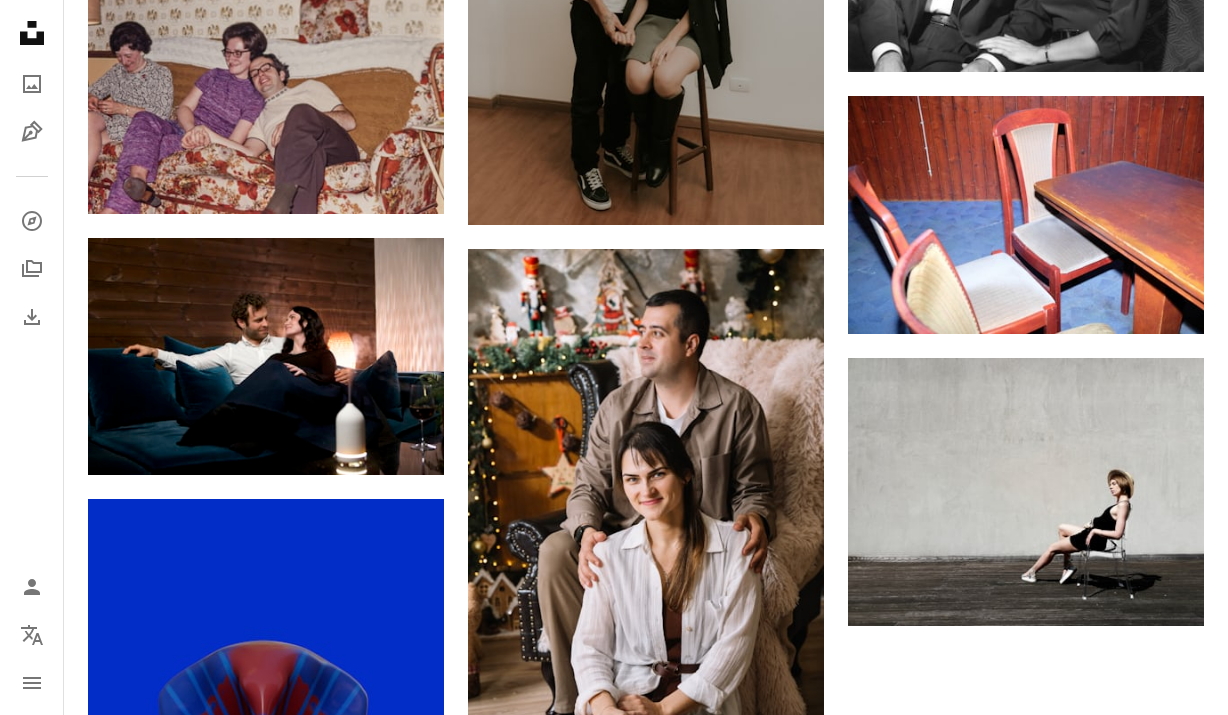 click at bounding box center [266, -1744] 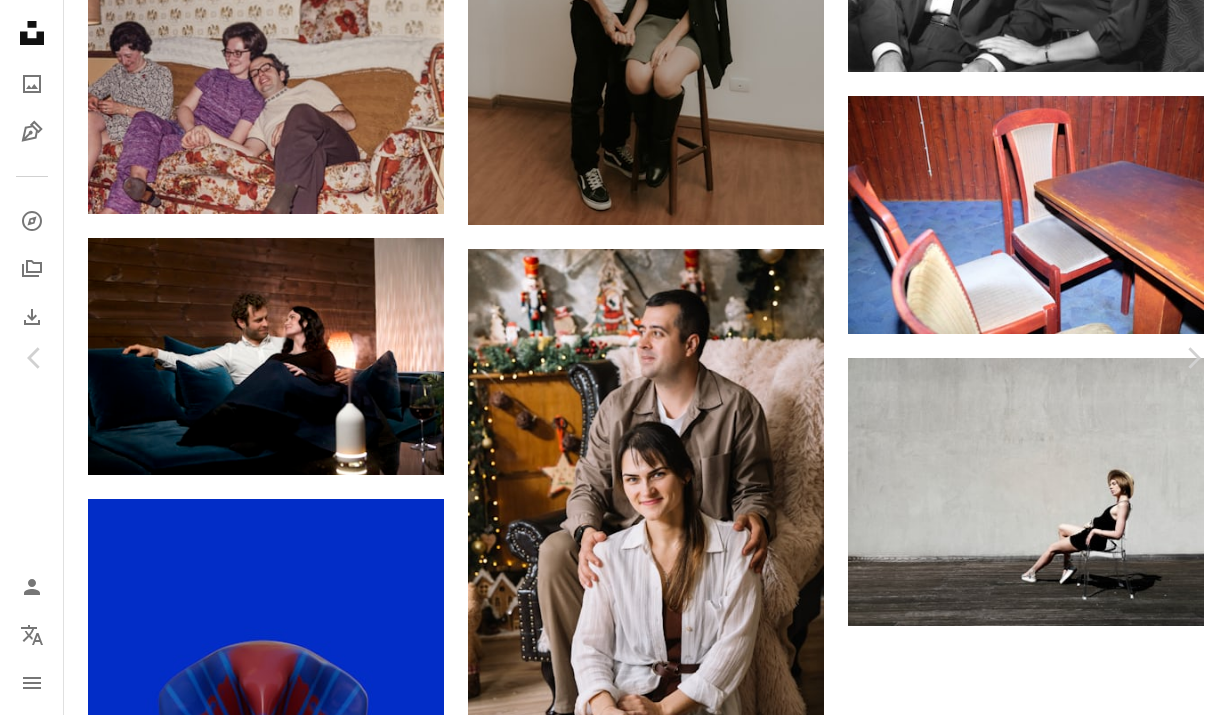 click on "Télécharger gratuitement" at bounding box center (996, 1998) 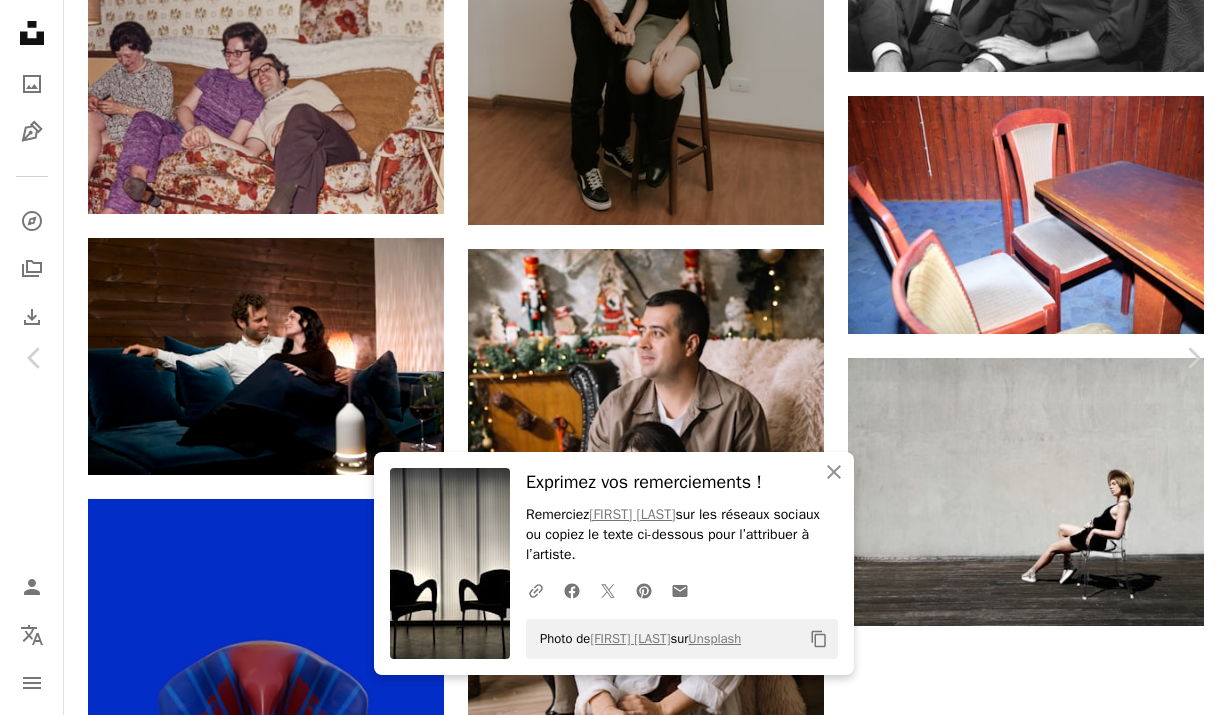 click on "Zoom in" at bounding box center [606, 2329] 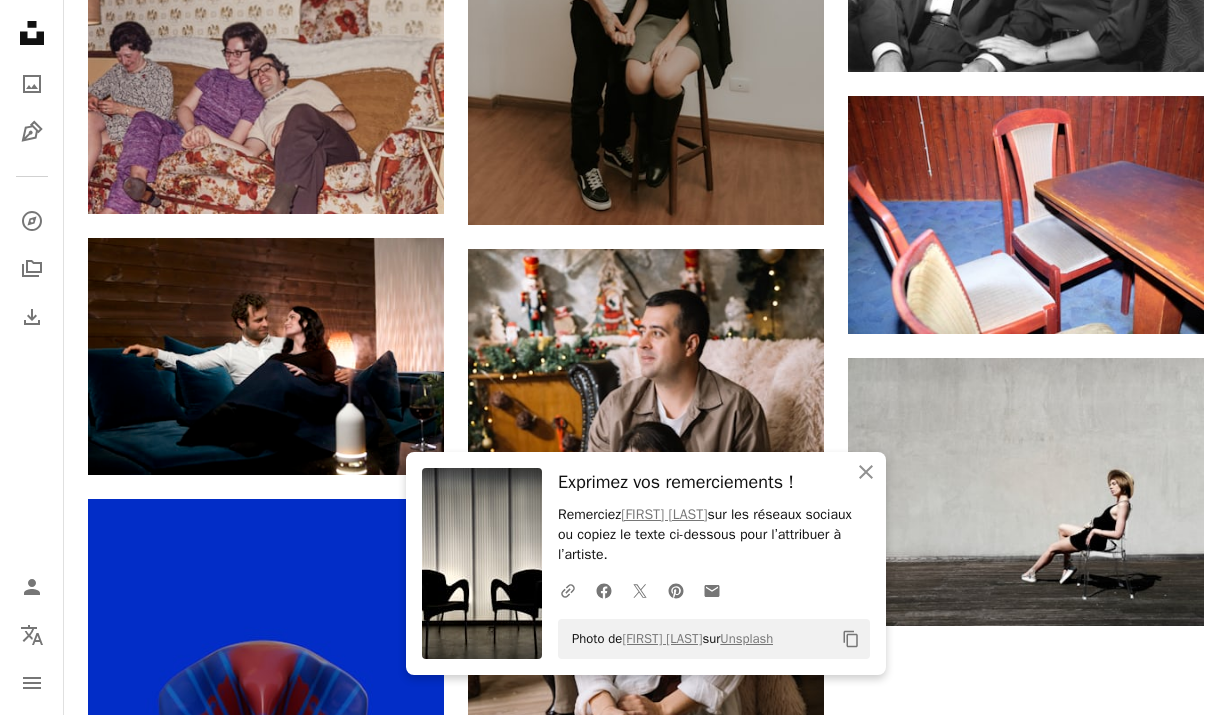 click at bounding box center (266, -1744) 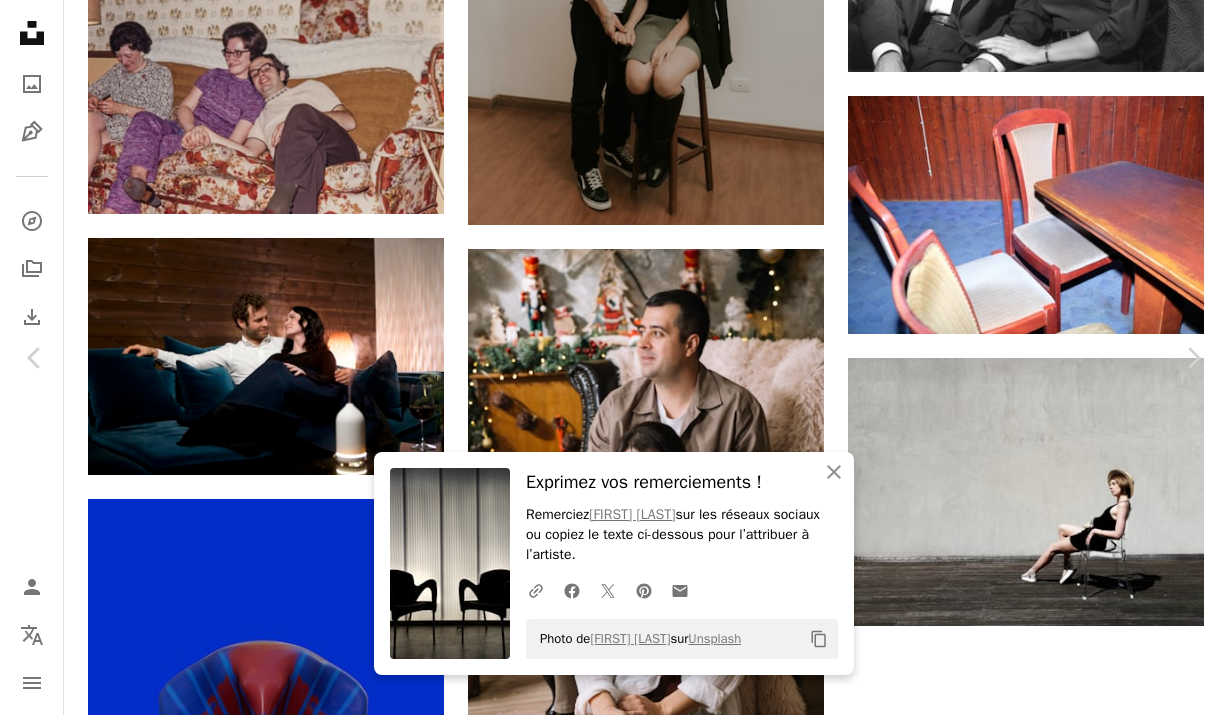 scroll, scrollTop: 2224, scrollLeft: 0, axis: vertical 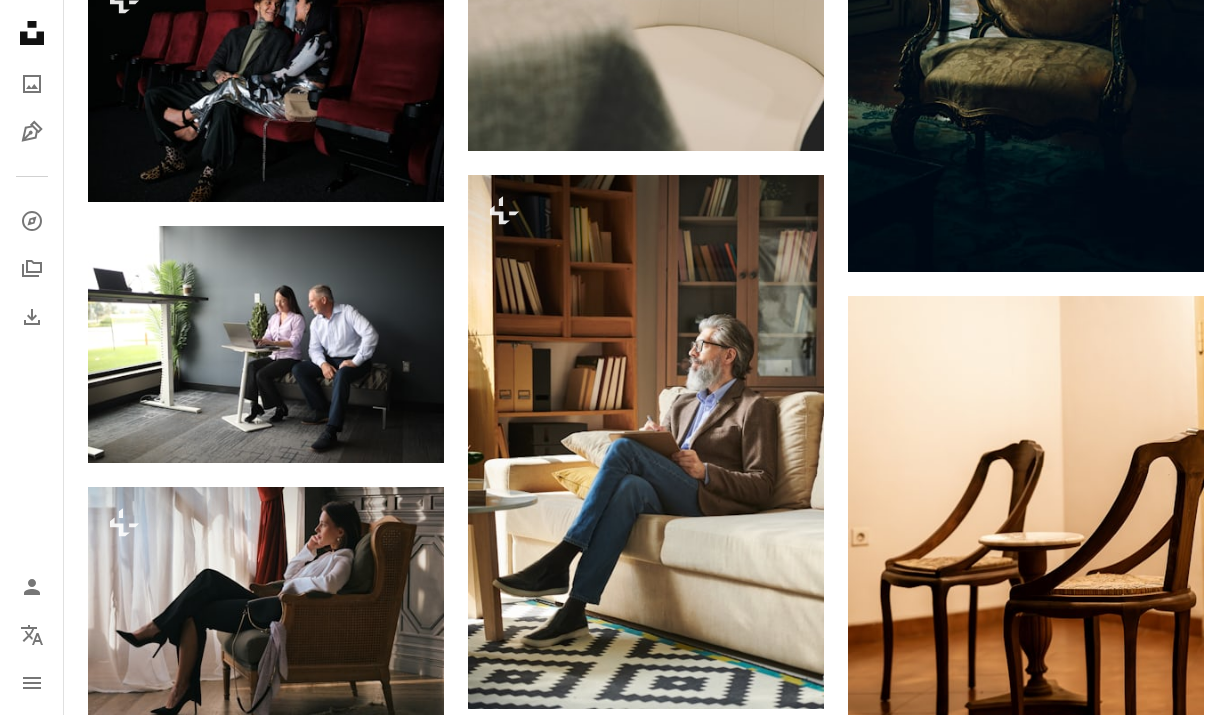 click on "Arrow pointing down" 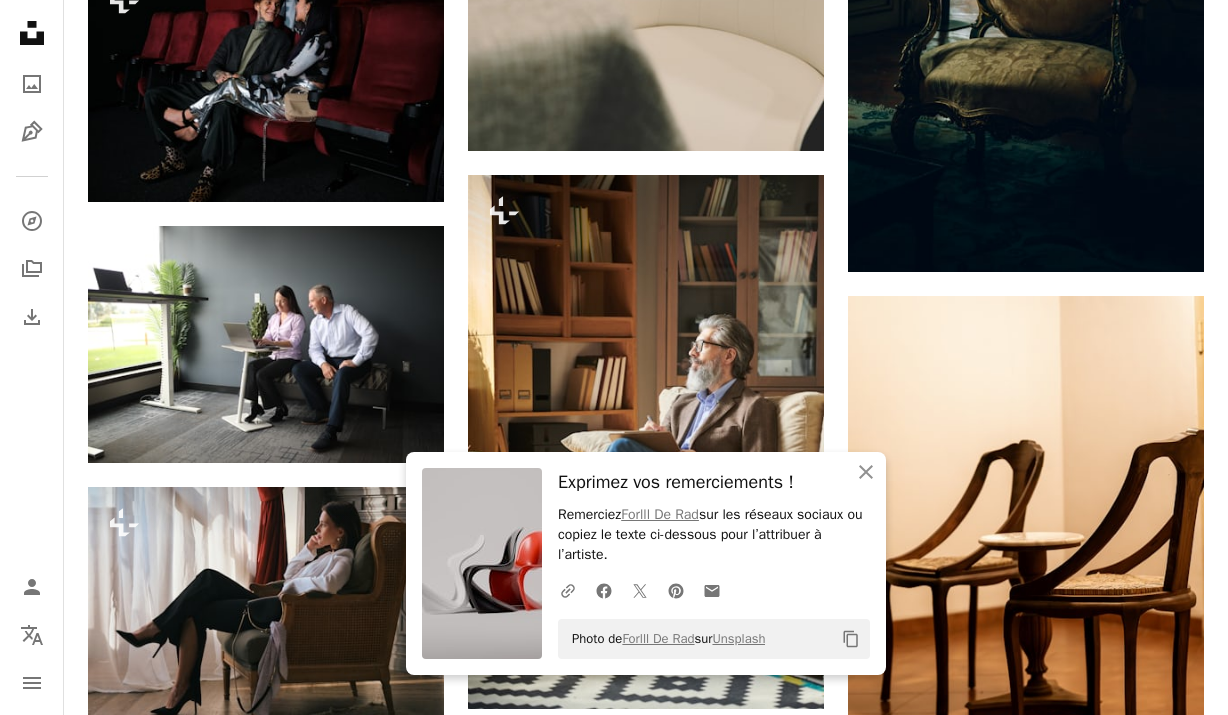 click at bounding box center [1026, -3671] 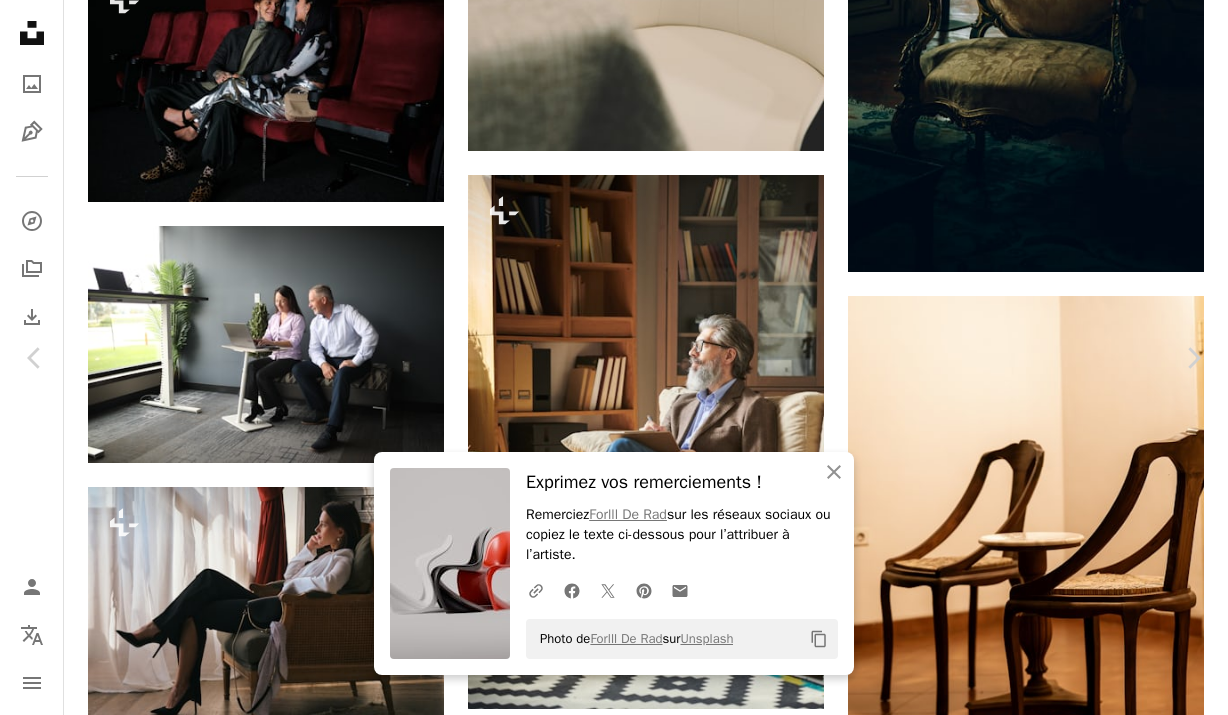 scroll, scrollTop: 2116, scrollLeft: 0, axis: vertical 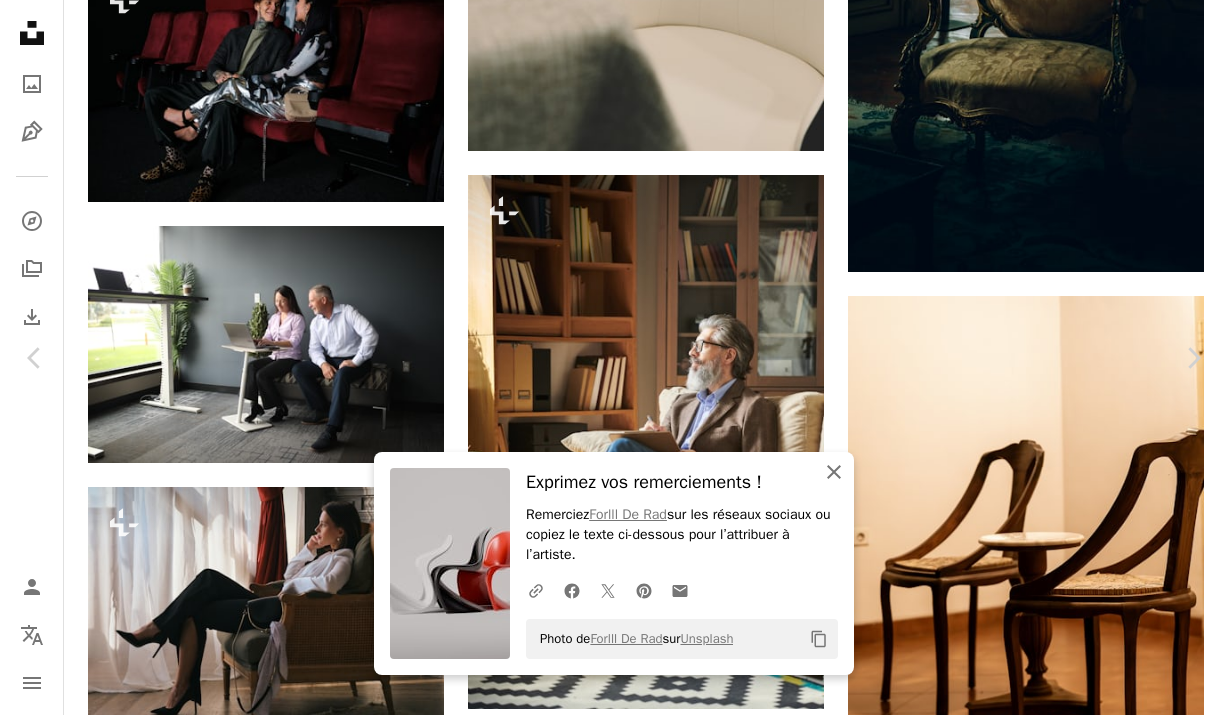 click on "An X shape" 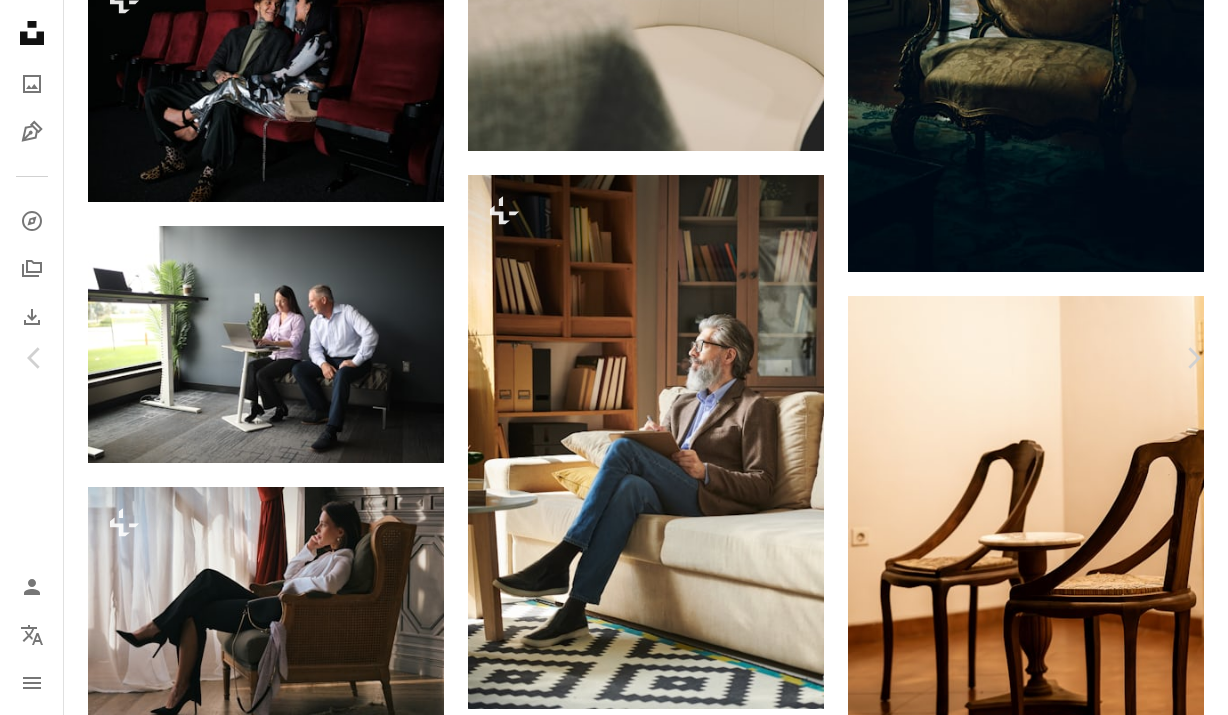 scroll, scrollTop: 5536, scrollLeft: 0, axis: vertical 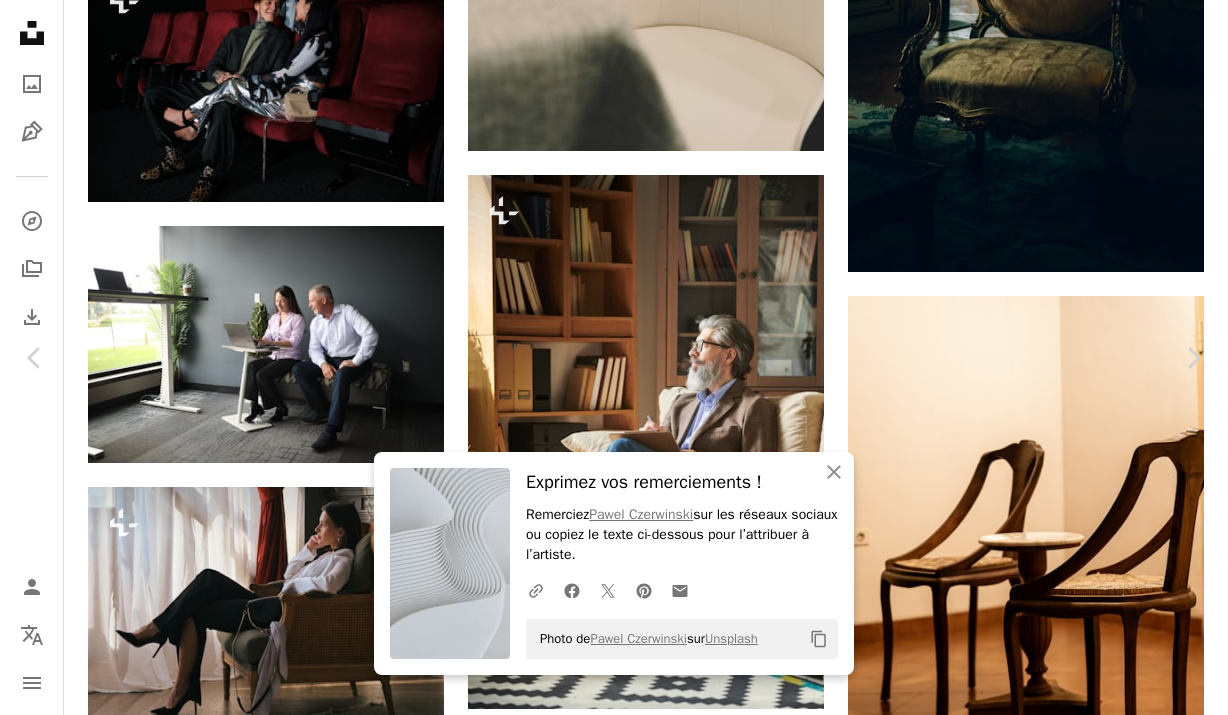 click at bounding box center [257, 3511] 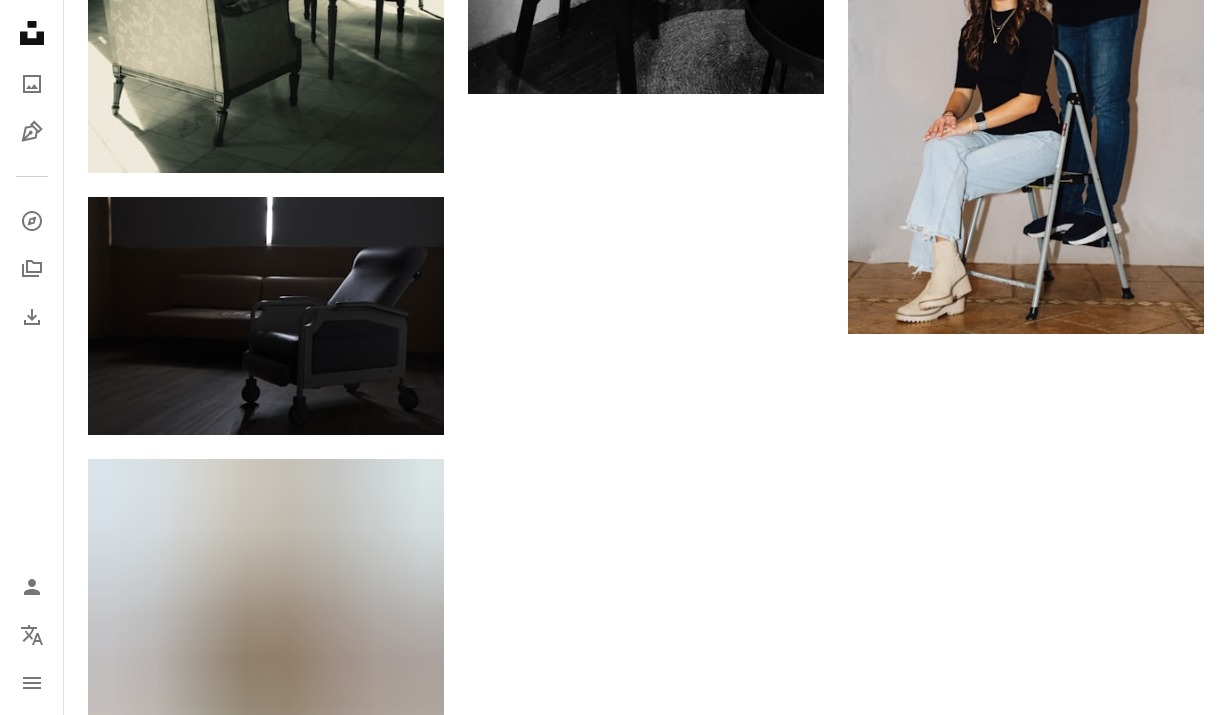 scroll, scrollTop: 29617, scrollLeft: 0, axis: vertical 